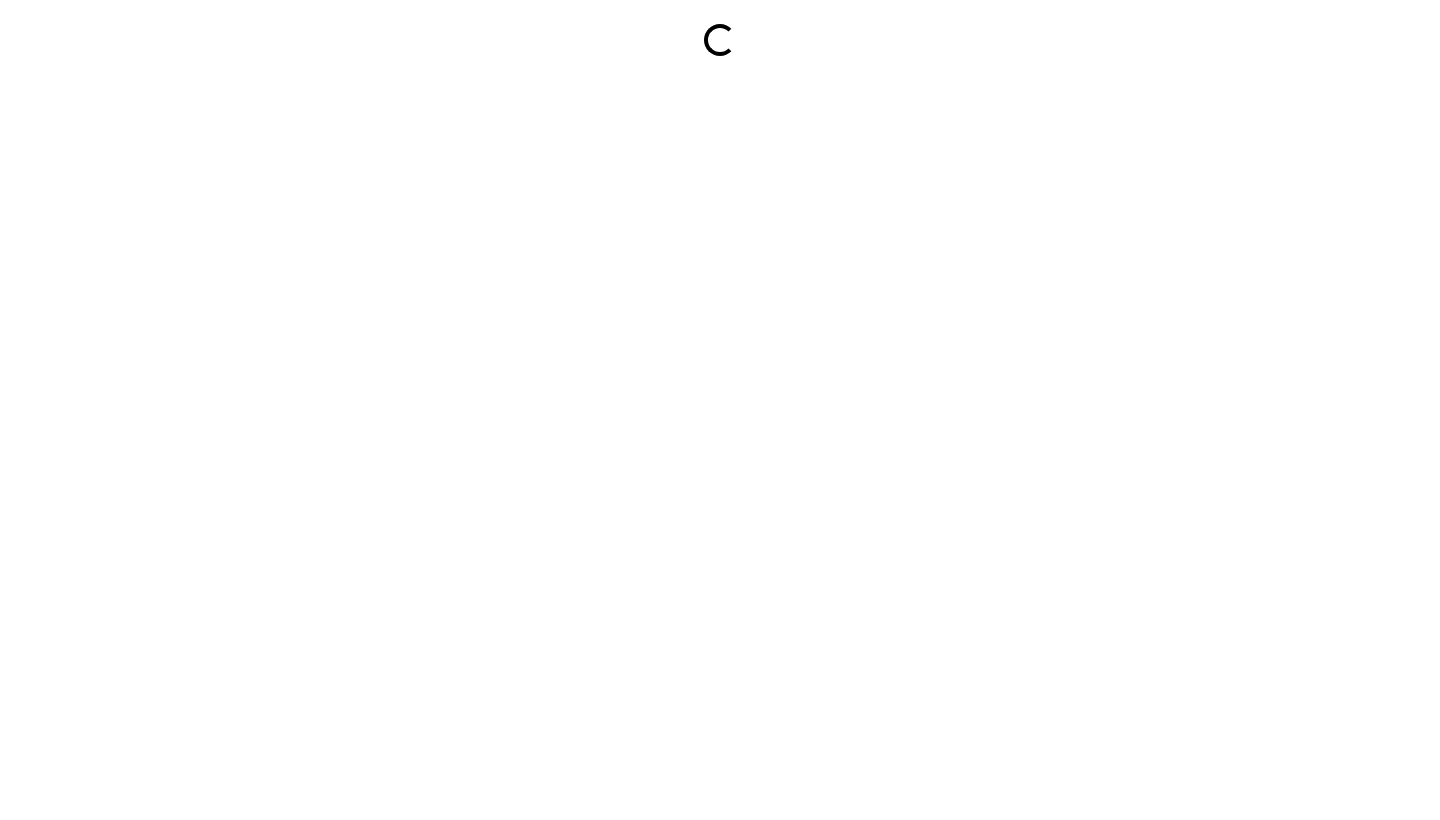 scroll, scrollTop: 0, scrollLeft: 0, axis: both 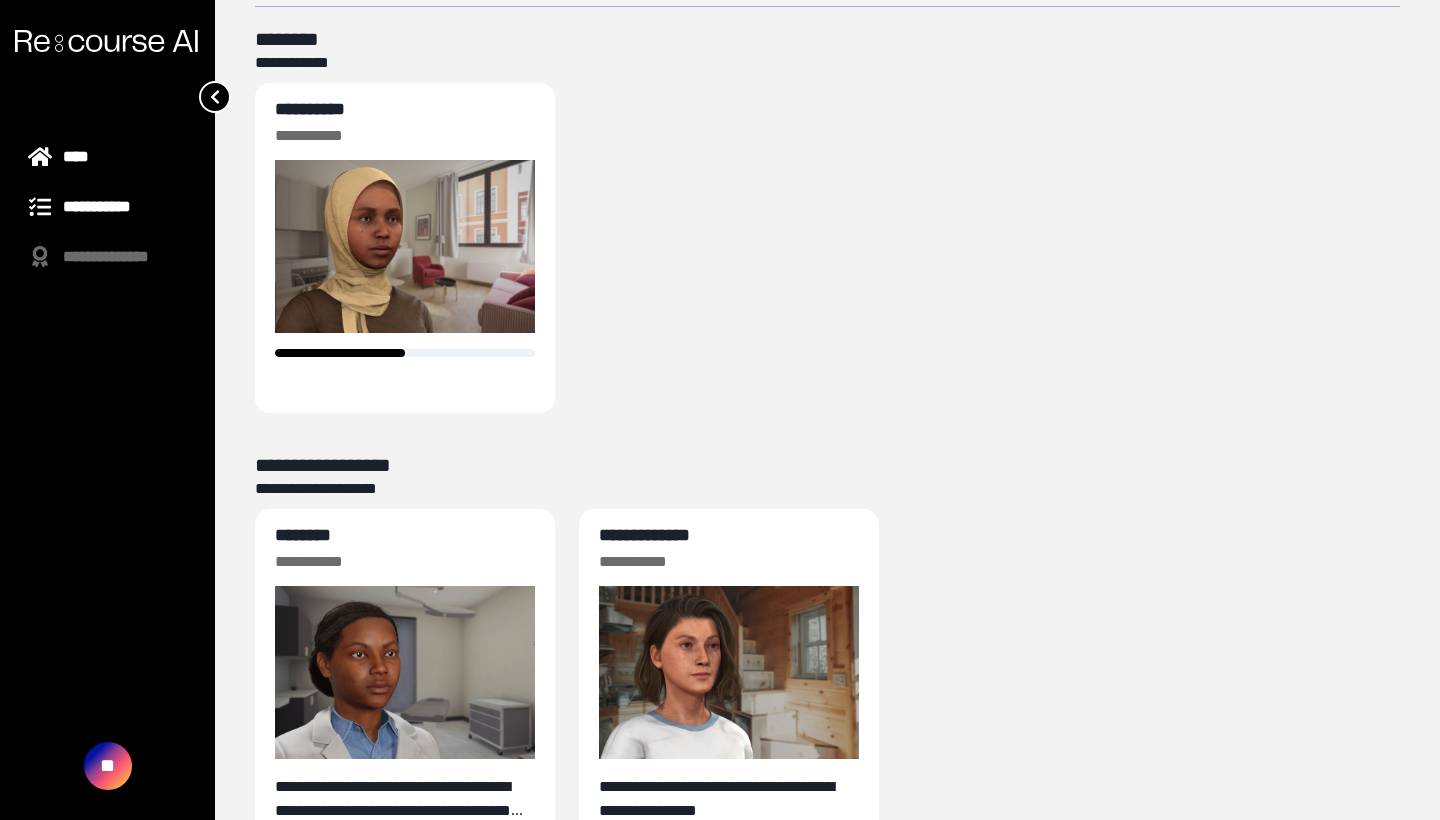 click on "**********" at bounding box center [107, 207] 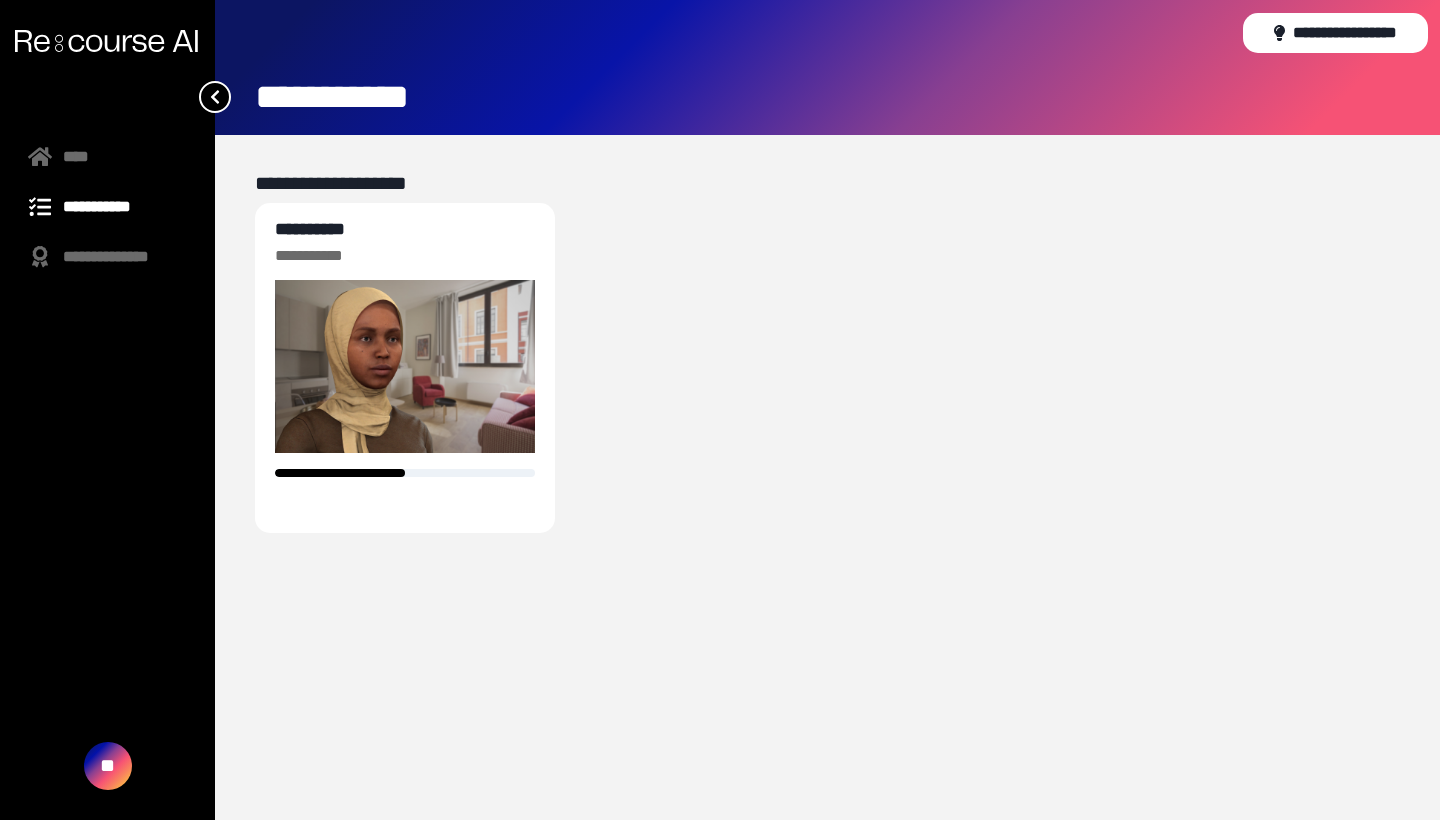click on "**********" at bounding box center [107, 207] 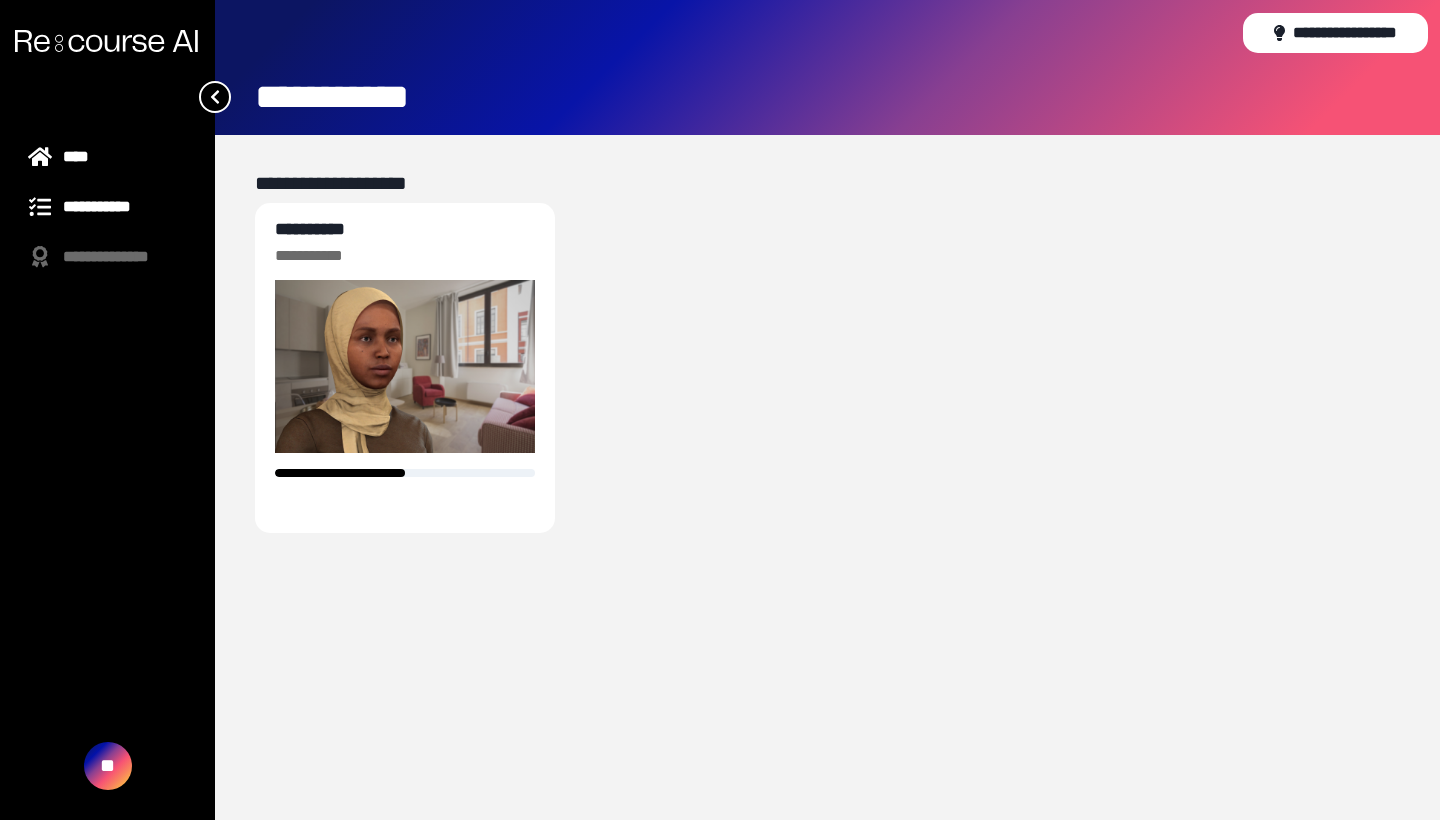 click on "****" at bounding box center (107, 157) 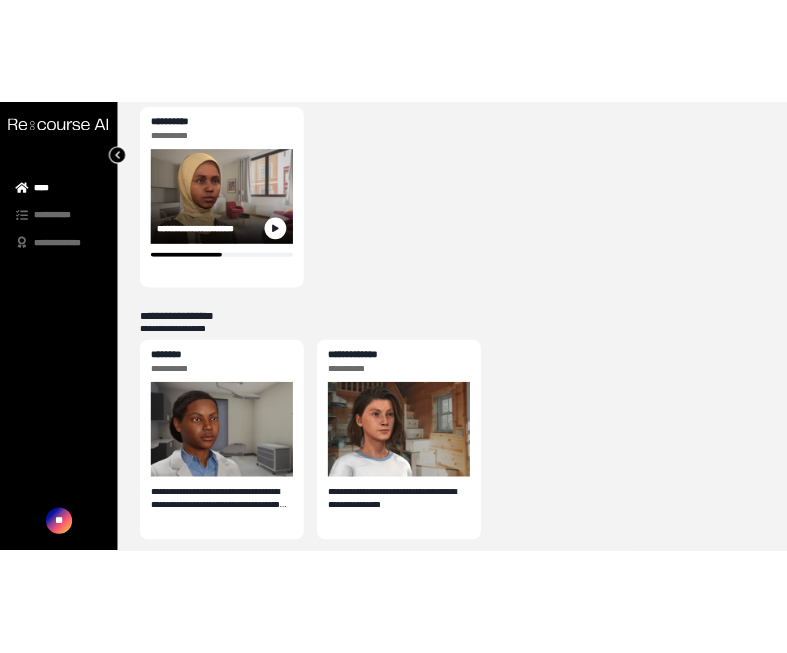 scroll, scrollTop: 196, scrollLeft: 0, axis: vertical 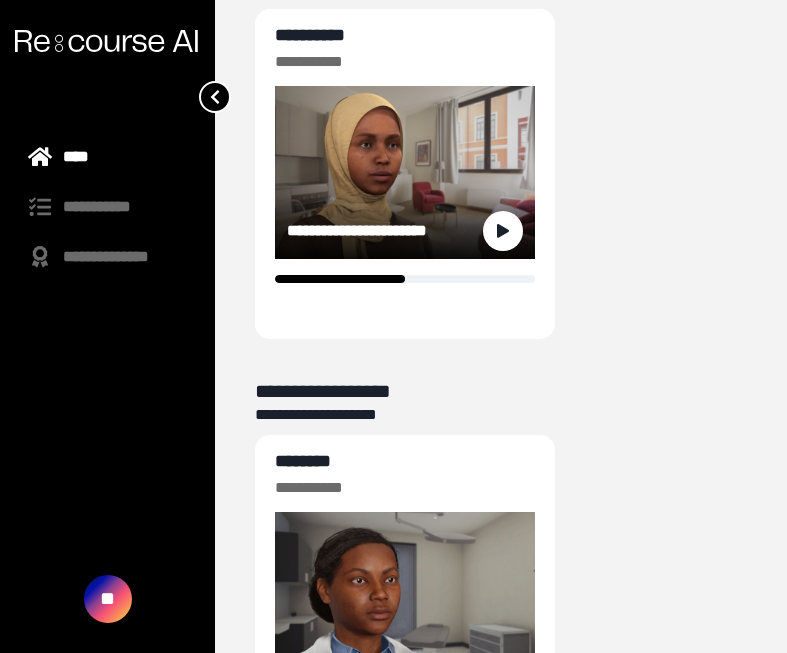click on "**********" at bounding box center (310, 35) 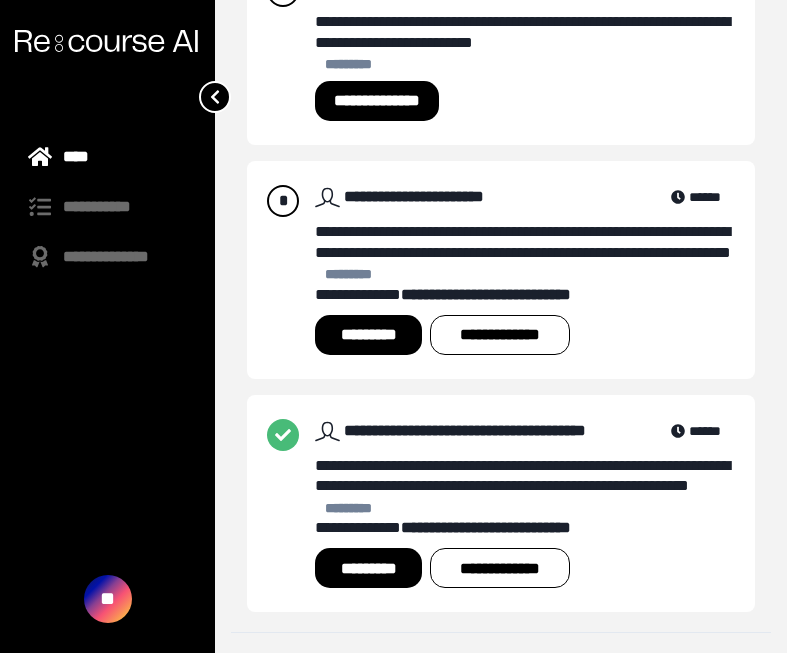 scroll, scrollTop: 544, scrollLeft: 0, axis: vertical 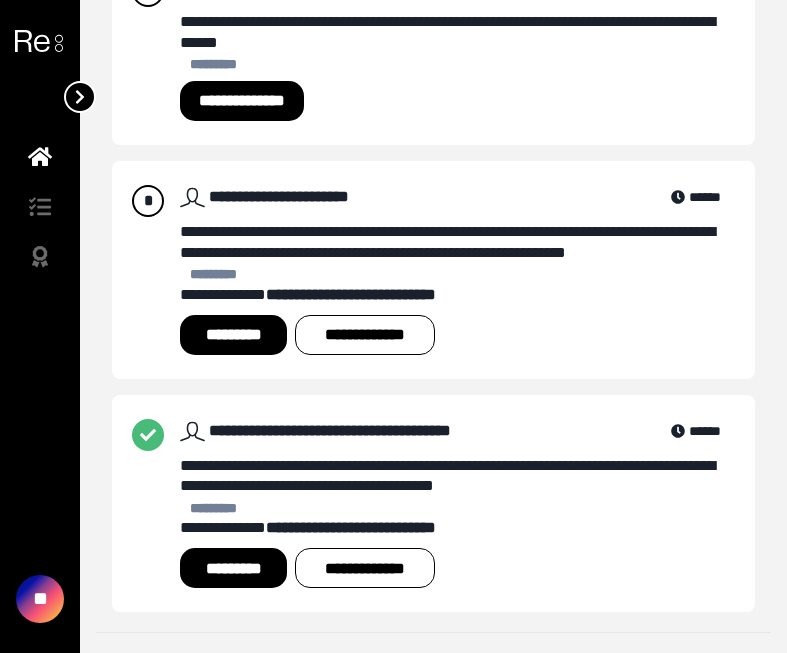 click at bounding box center [80, 97] 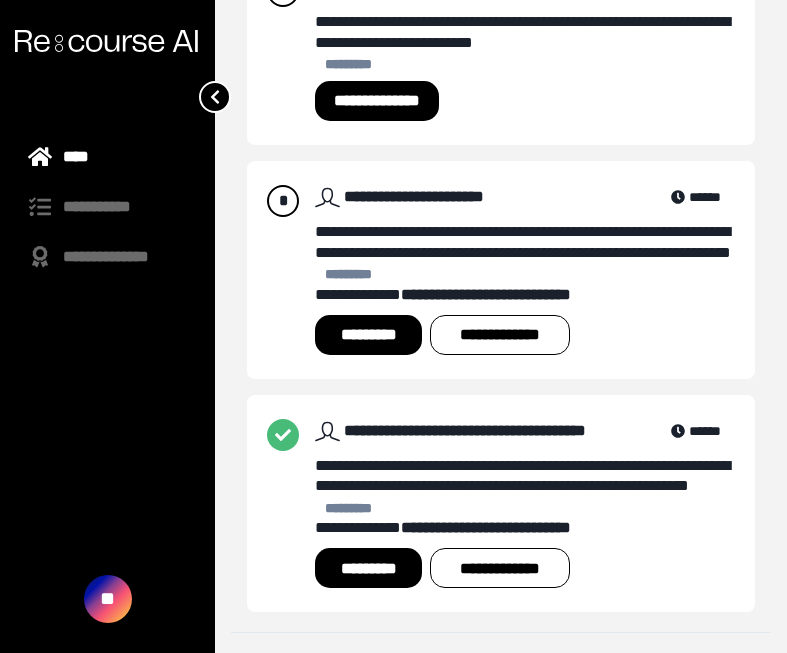 click on "**********" at bounding box center (107, 207) 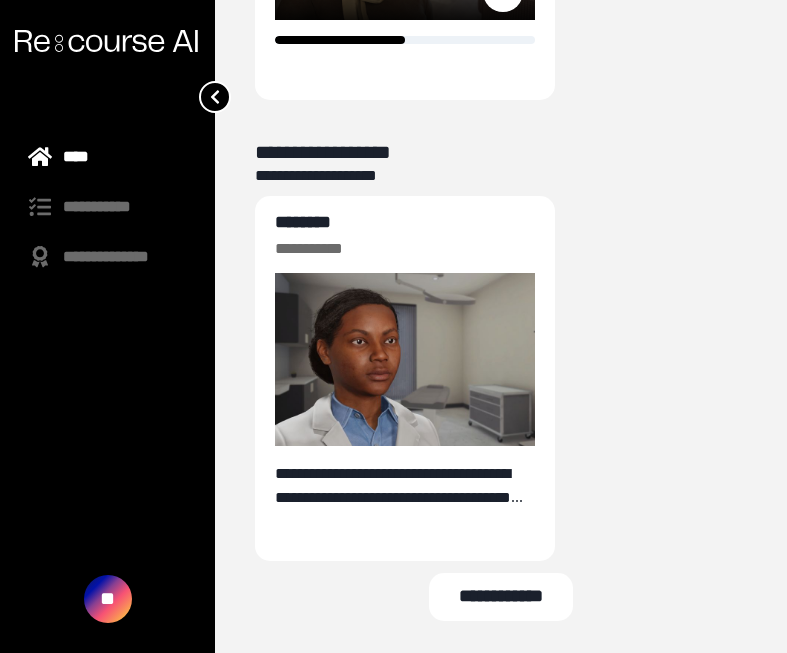 scroll, scrollTop: 435, scrollLeft: 0, axis: vertical 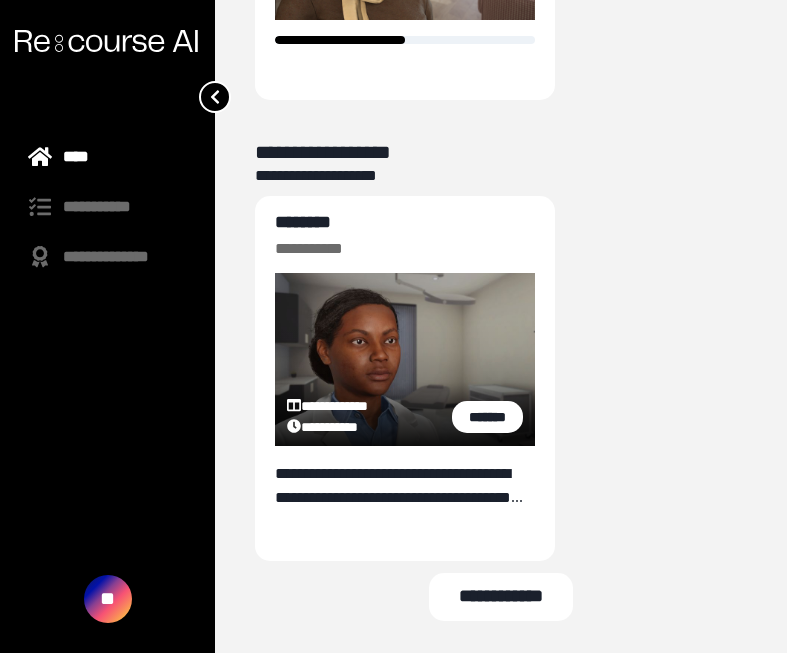 click on "********" at bounding box center [303, 222] 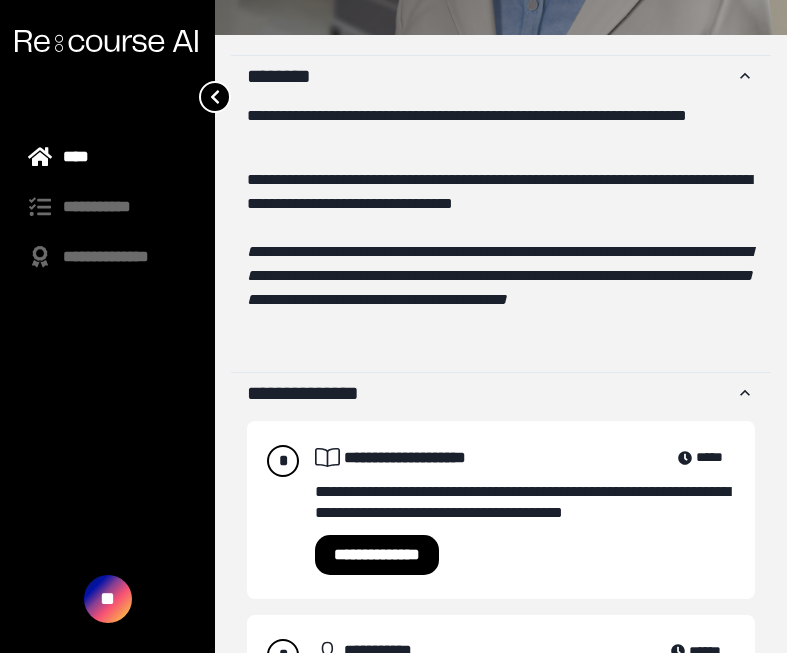 scroll, scrollTop: 359, scrollLeft: 0, axis: vertical 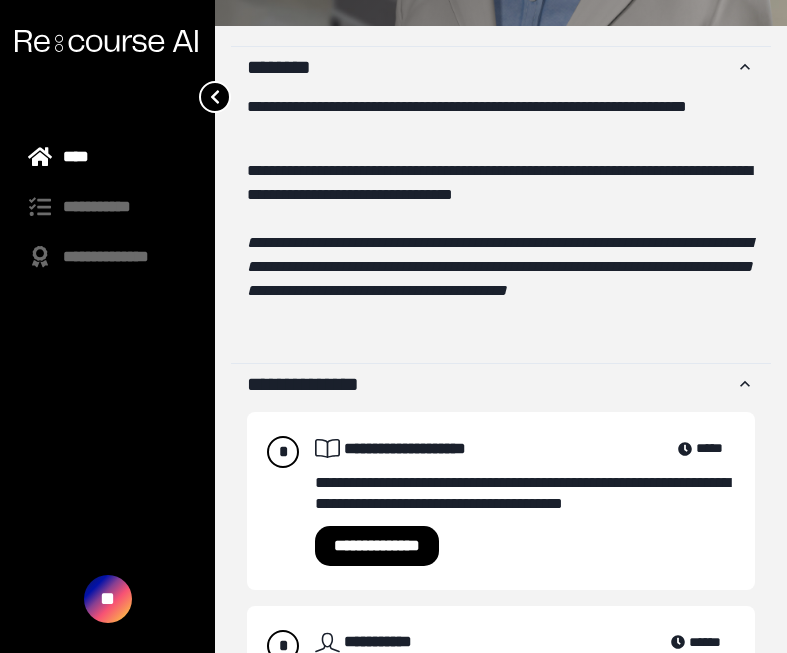 click on "**********" at bounding box center [525, 501] 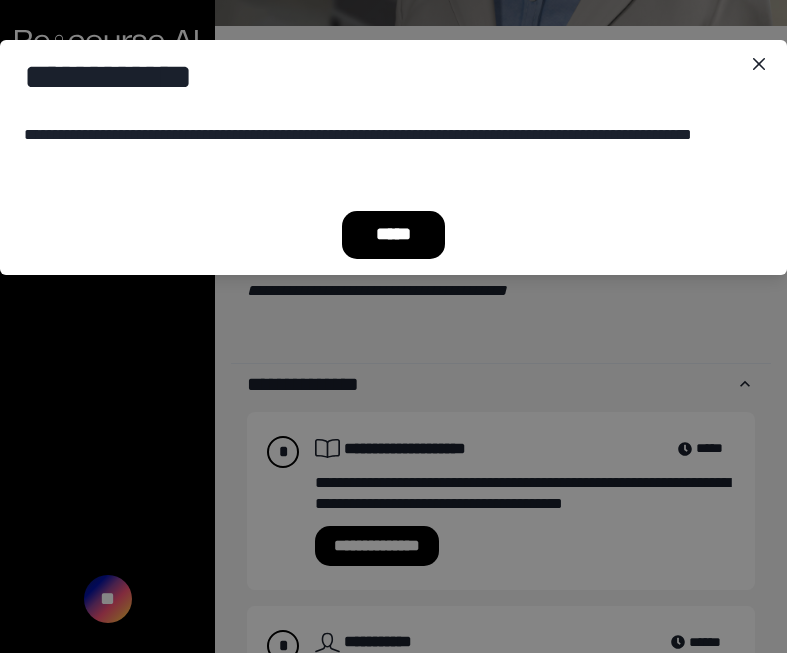 click on "*****" at bounding box center [394, 235] 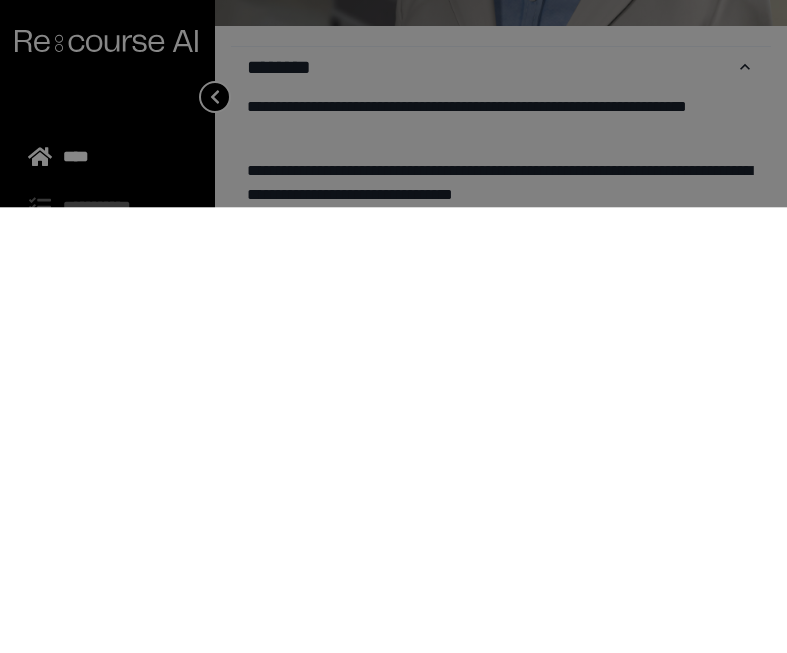 scroll, scrollTop: 531, scrollLeft: 0, axis: vertical 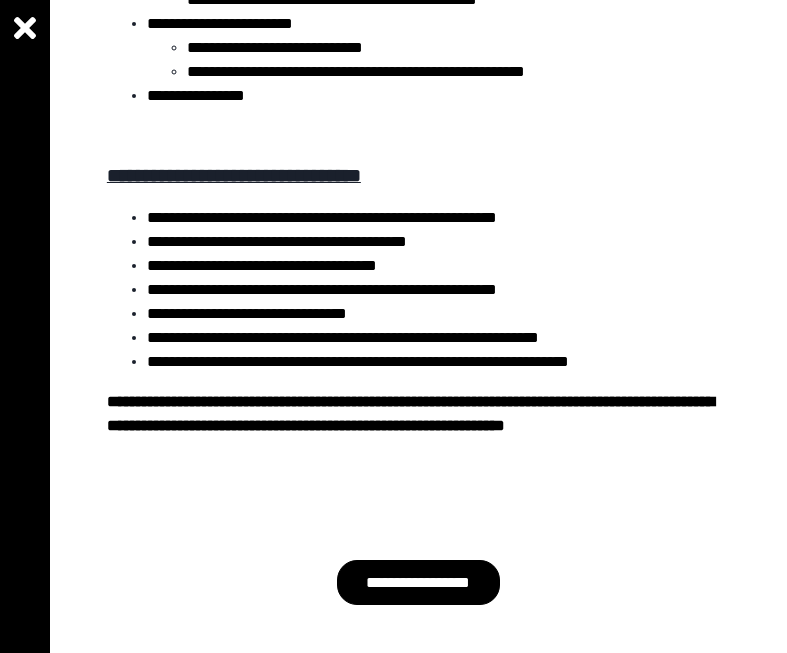 click on "**********" at bounding box center [419, 582] 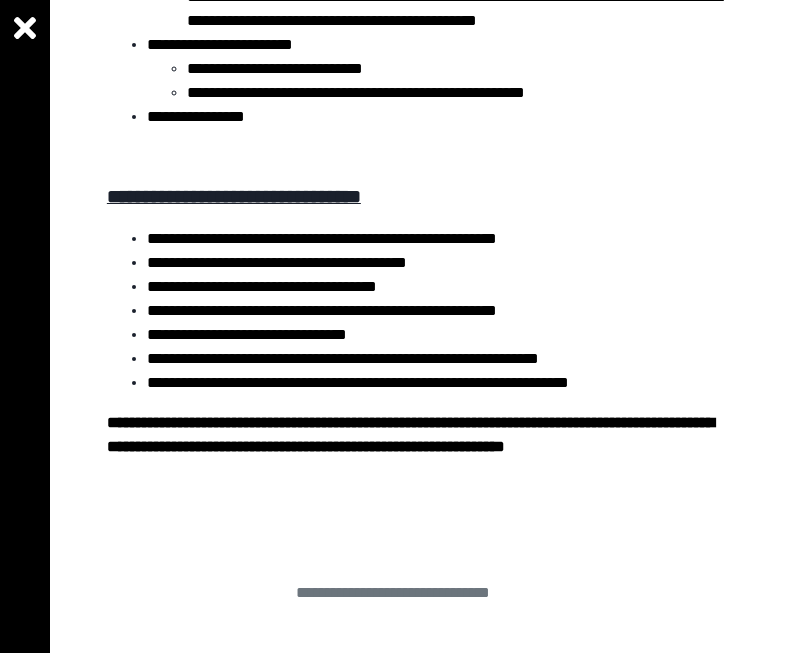 scroll, scrollTop: 4067, scrollLeft: 0, axis: vertical 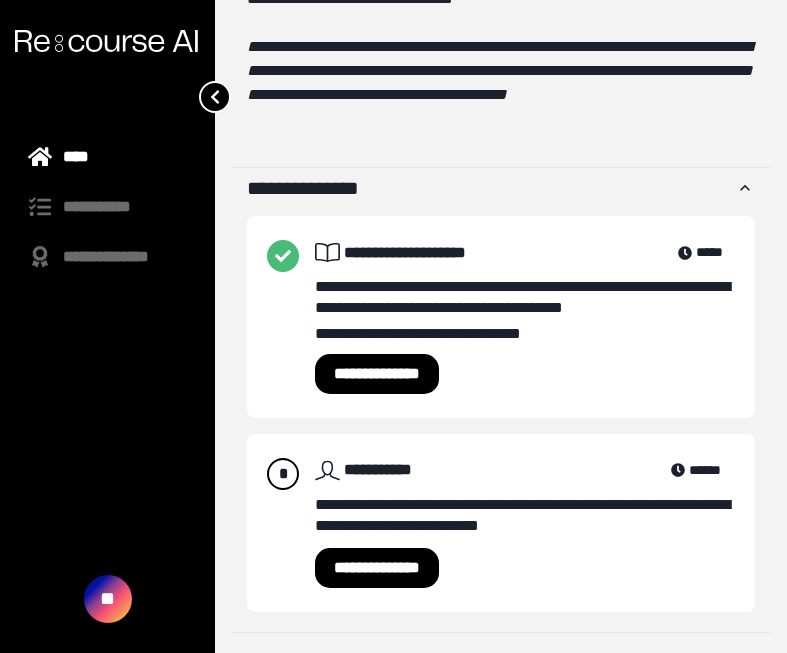 click on "**********" at bounding box center (377, 568) 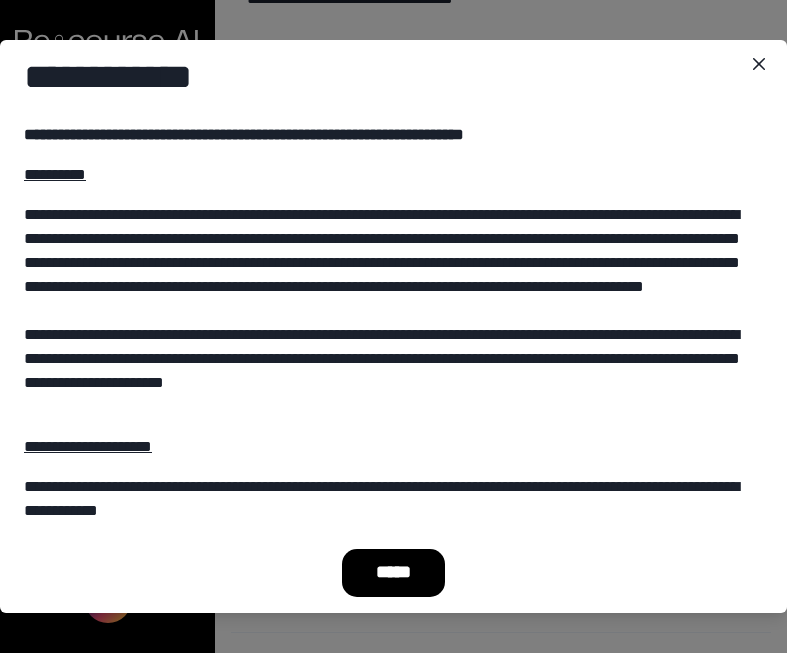 click on "*****" at bounding box center [394, 573] 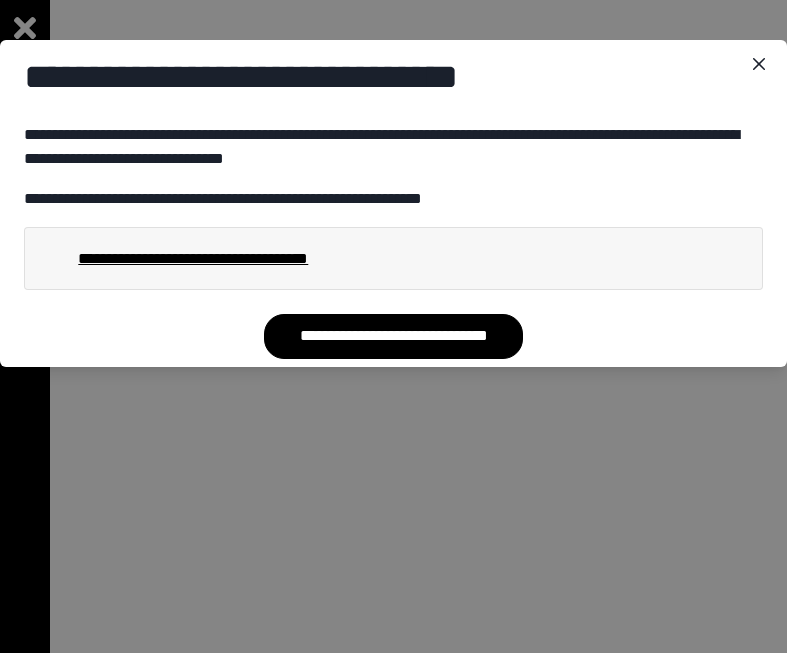 click on "**********" at bounding box center (393, 336) 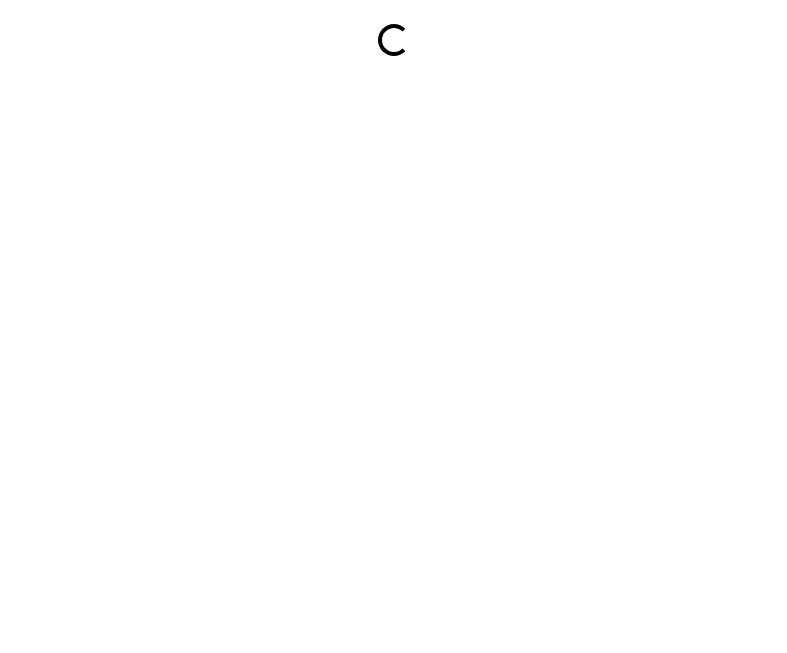 scroll, scrollTop: 0, scrollLeft: 0, axis: both 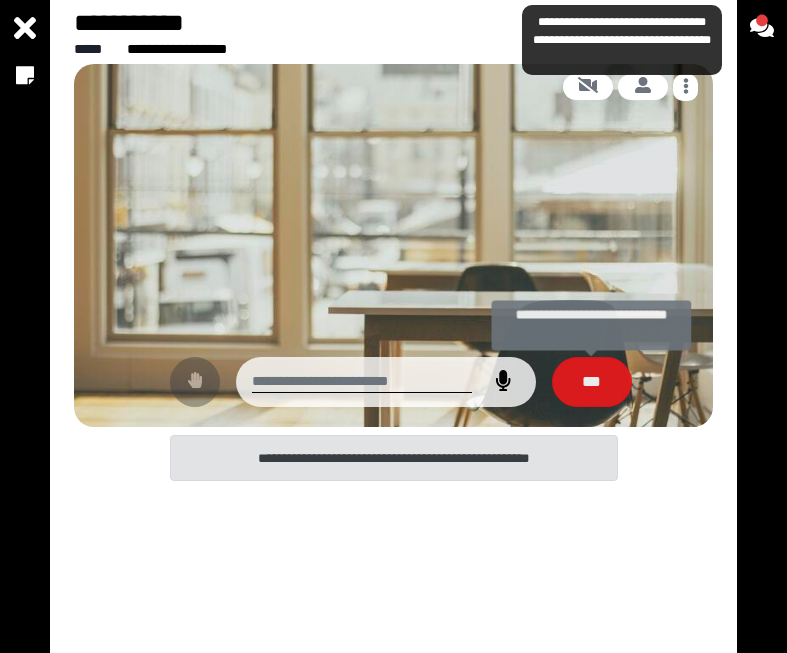 click on "***" at bounding box center (592, 382) 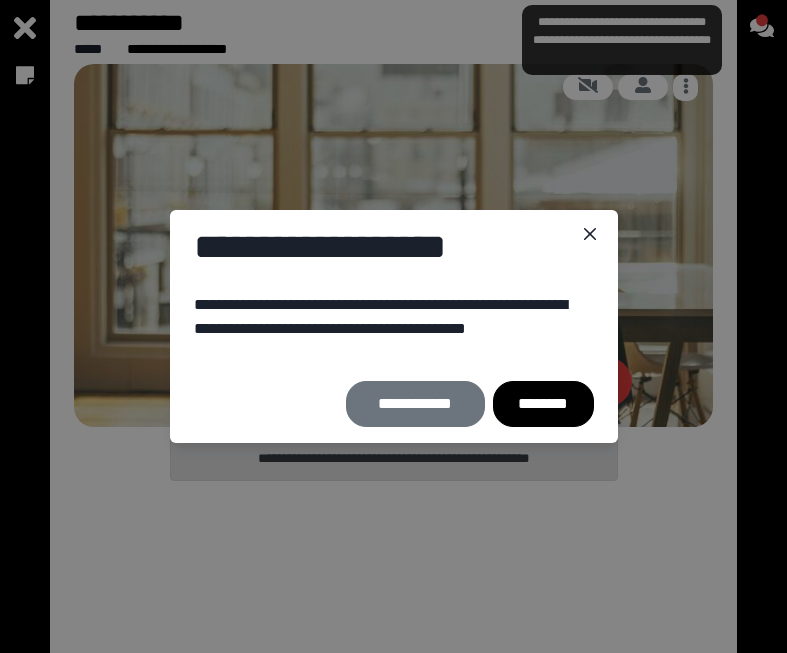 click on "********" at bounding box center [543, 403] 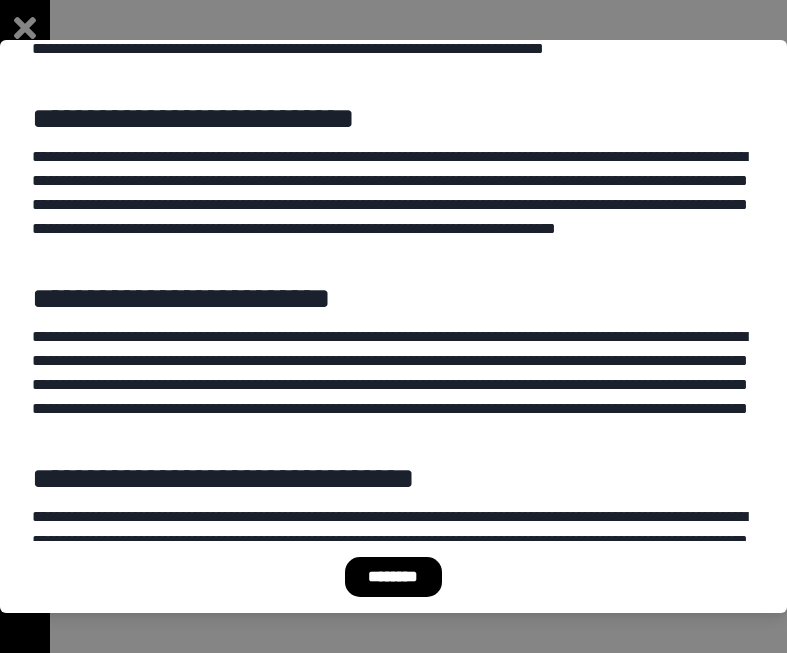 scroll, scrollTop: 1442, scrollLeft: 0, axis: vertical 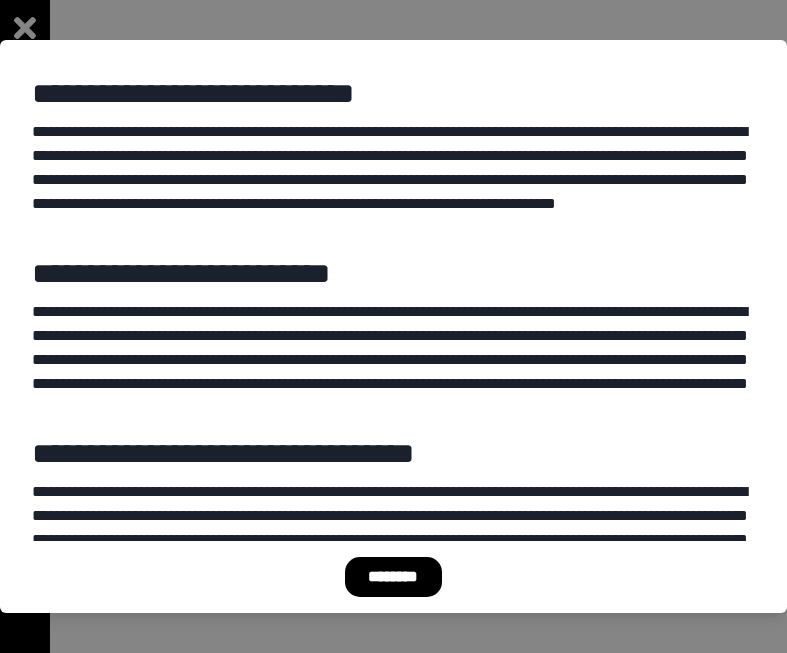 click on "********" at bounding box center (393, 577) 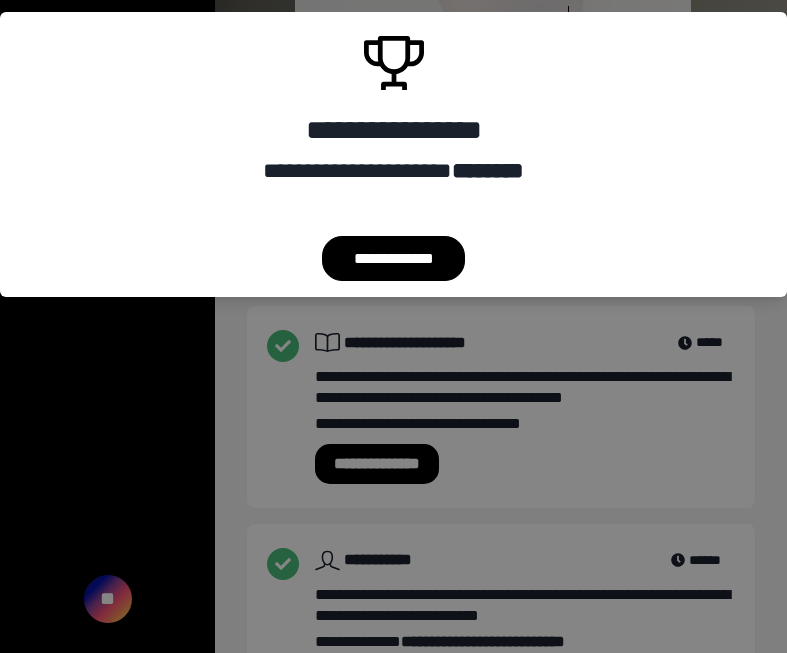 click on "**********" at bounding box center [393, 326] 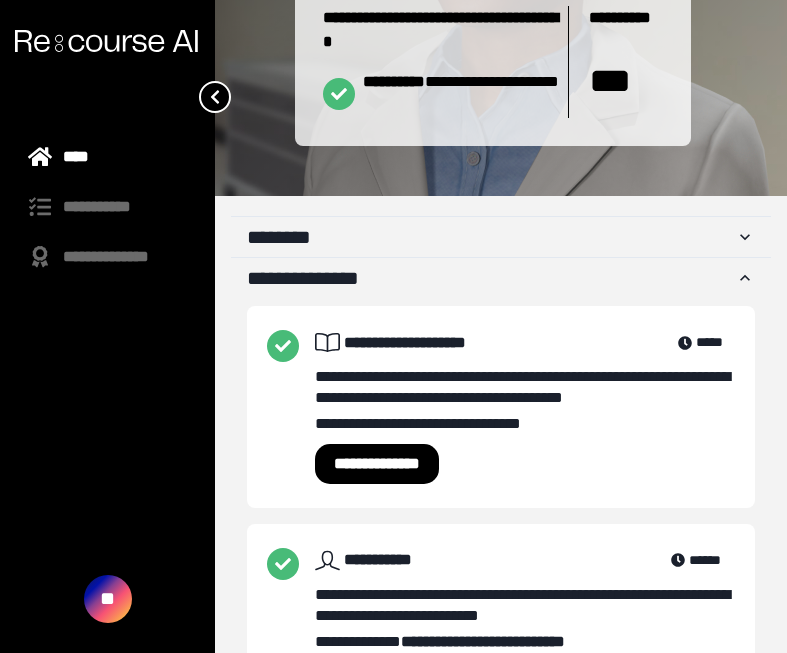 scroll, scrollTop: 0, scrollLeft: 0, axis: both 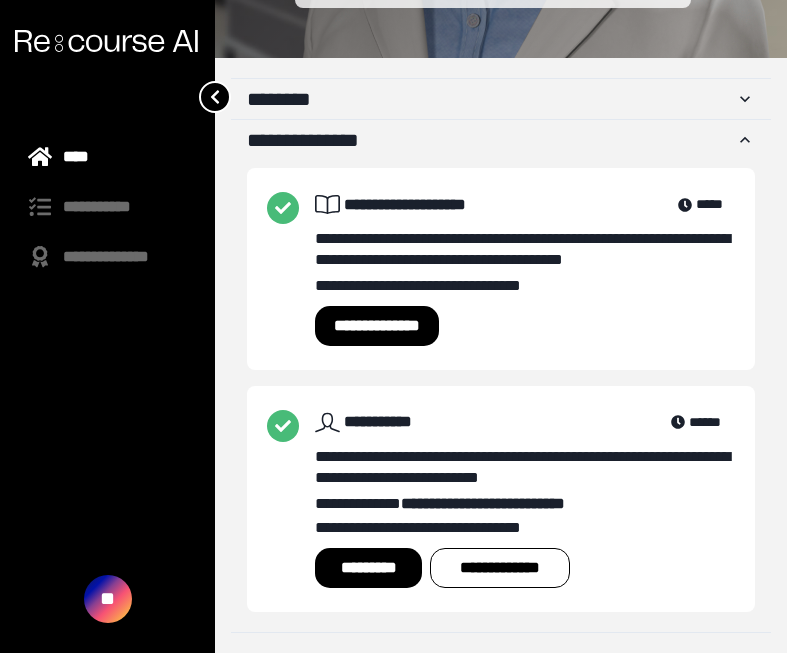 click on "*********" at bounding box center (368, 568) 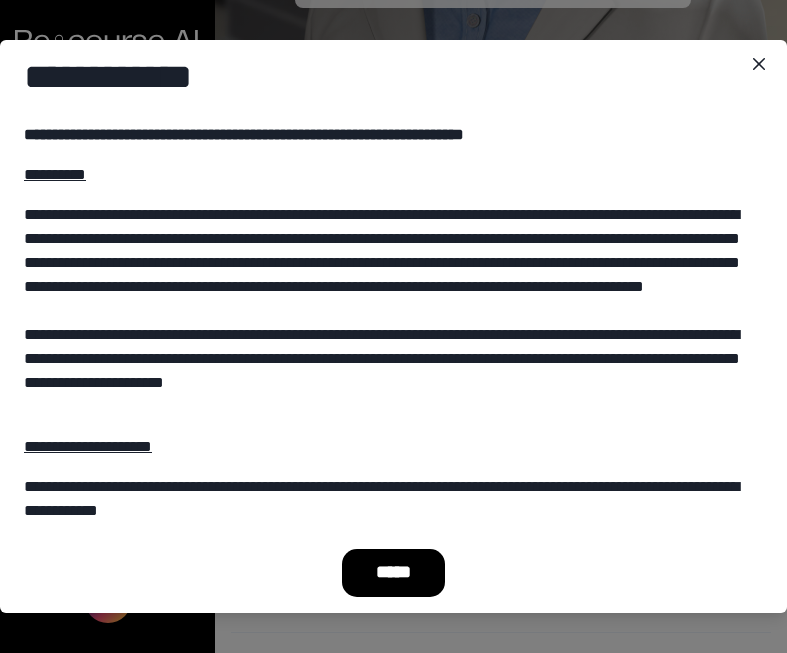 click on "*****" at bounding box center (394, 573) 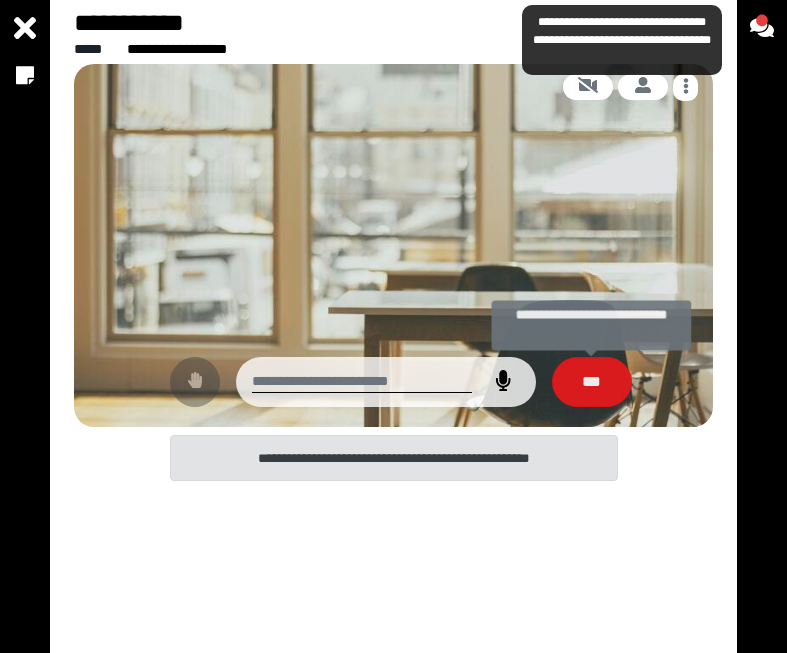 click on "***" at bounding box center (592, 382) 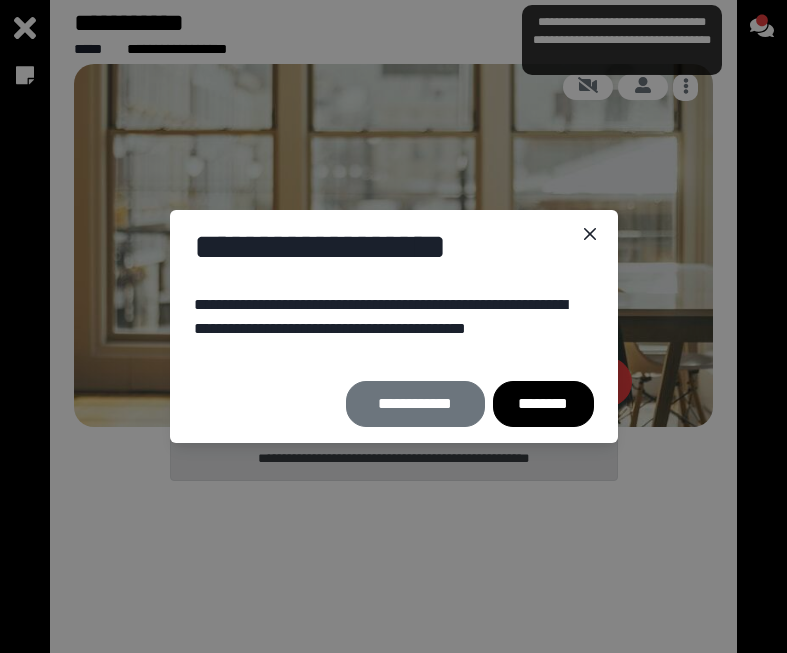 click on "********" at bounding box center [543, 403] 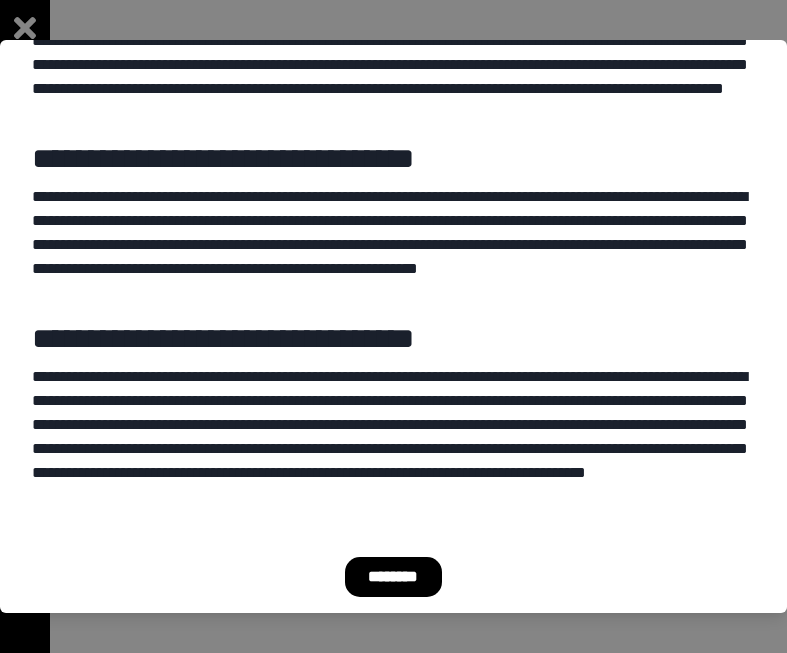 scroll, scrollTop: 2481, scrollLeft: 0, axis: vertical 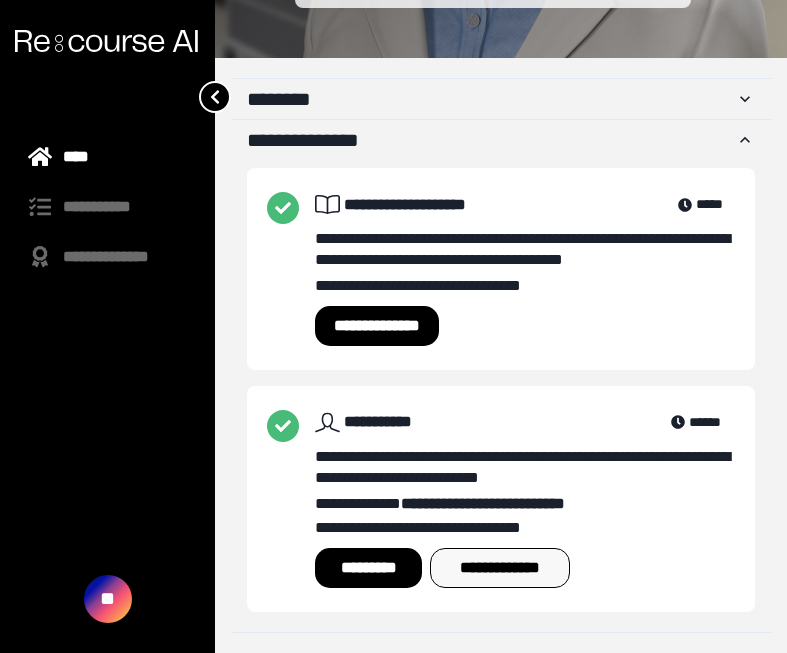 click on "**********" at bounding box center (499, 568) 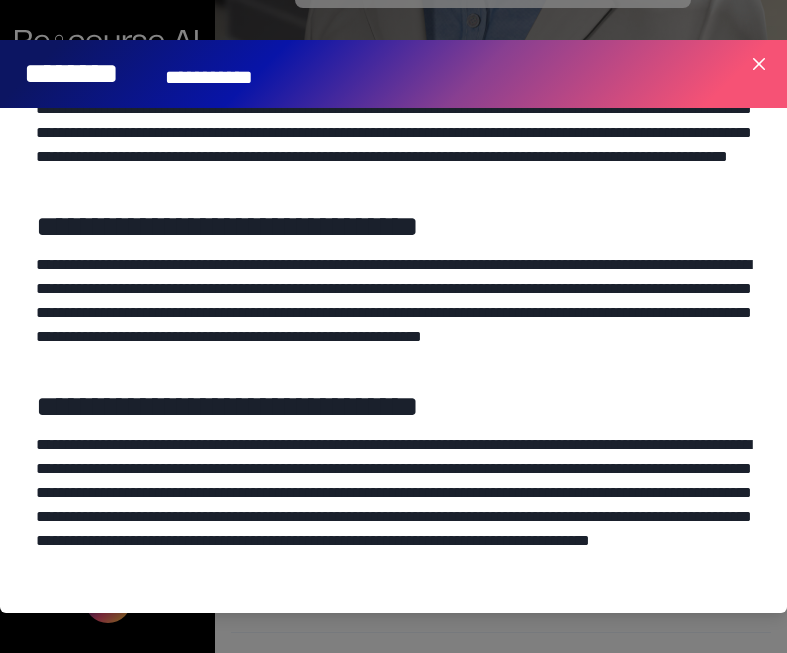 scroll, scrollTop: 2609, scrollLeft: 0, axis: vertical 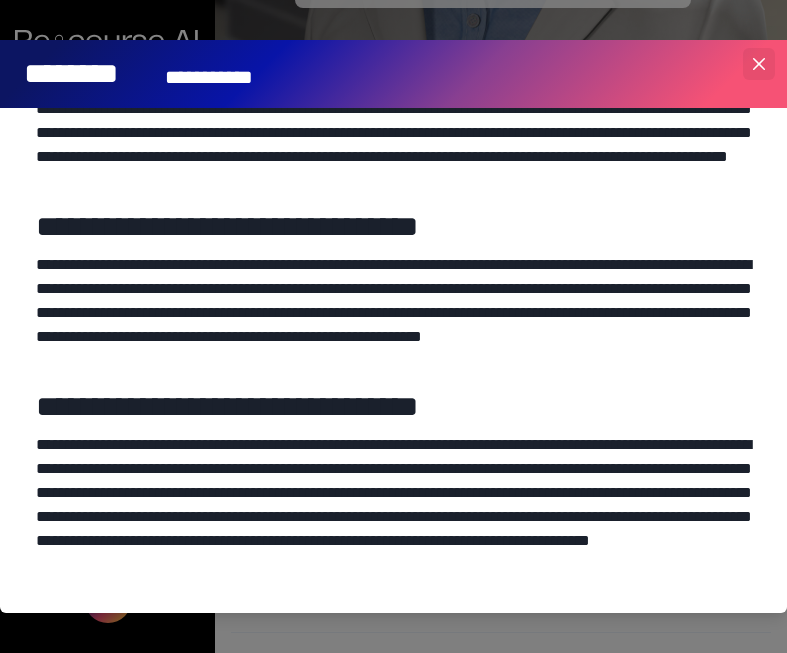 click at bounding box center [759, 64] 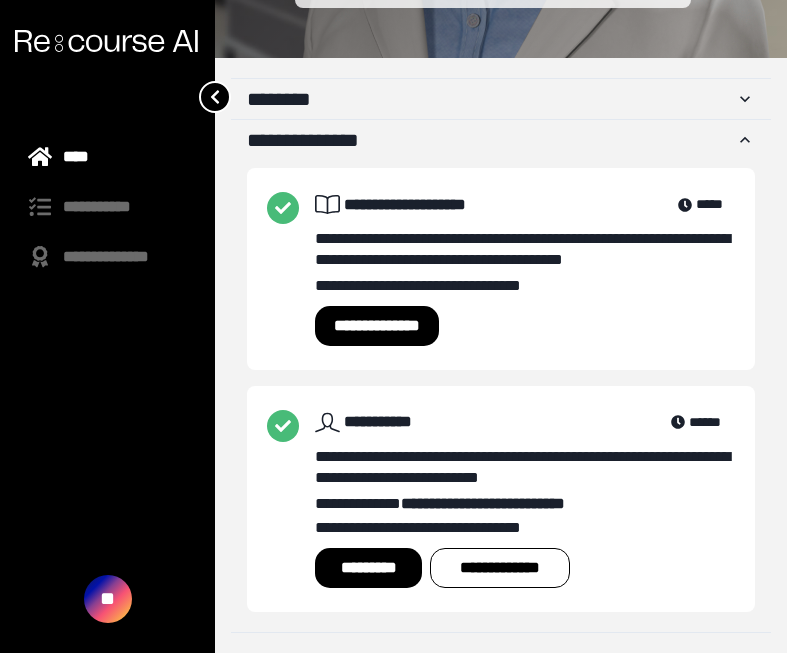 scroll, scrollTop: 0, scrollLeft: 0, axis: both 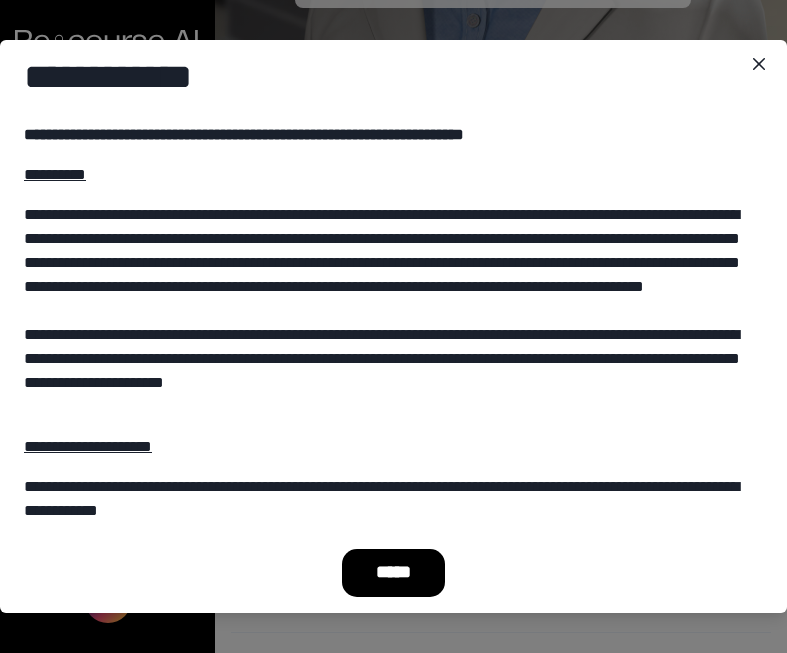 click on "*****" at bounding box center [394, 573] 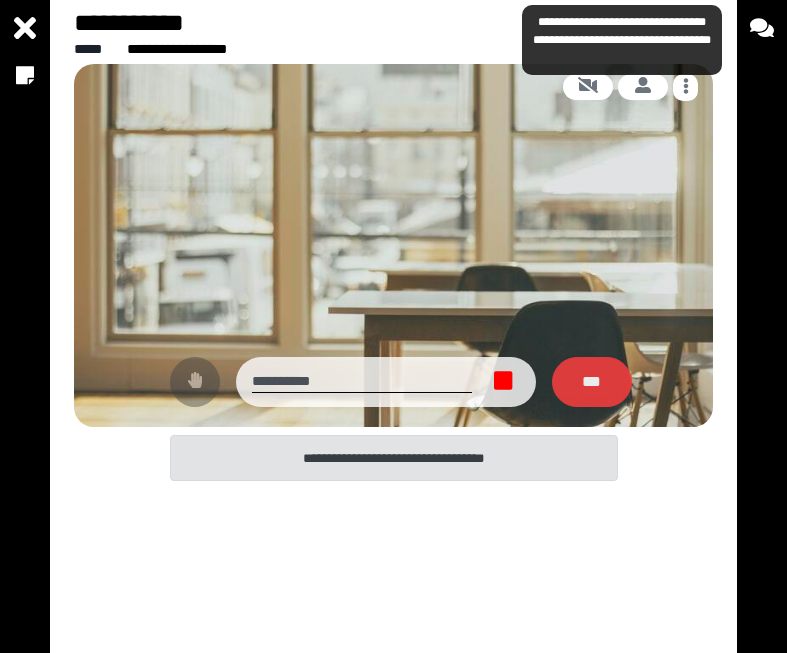 click at bounding box center [25, 326] 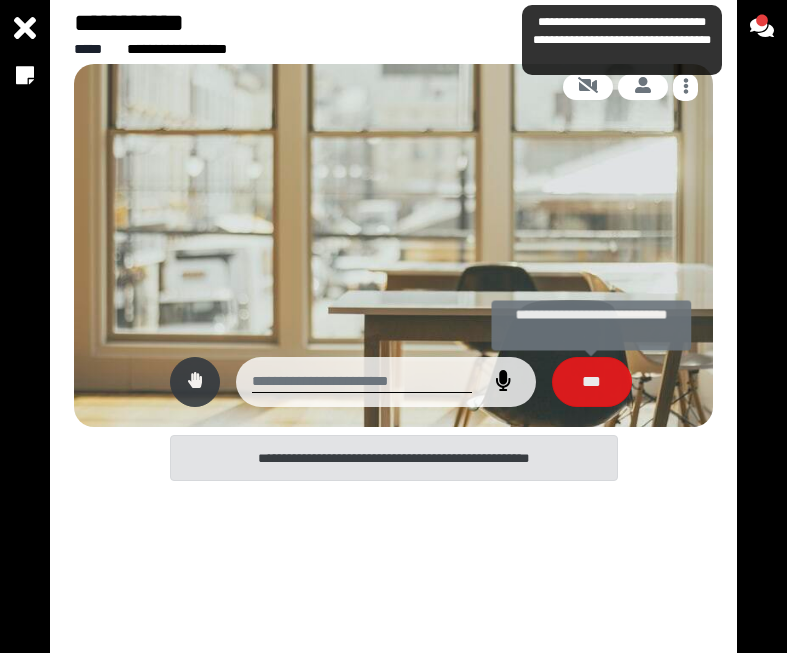 click on "***" at bounding box center (592, 382) 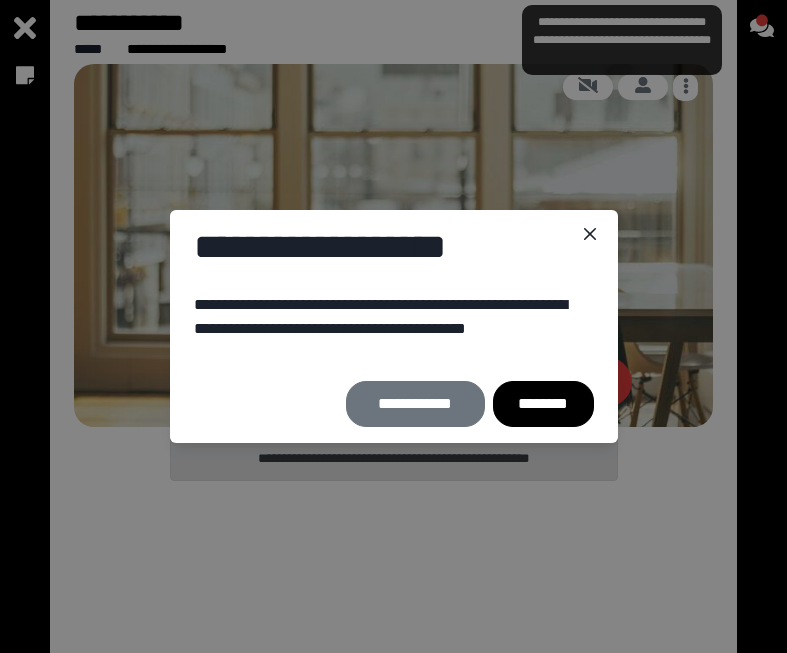 click on "********" at bounding box center [543, 403] 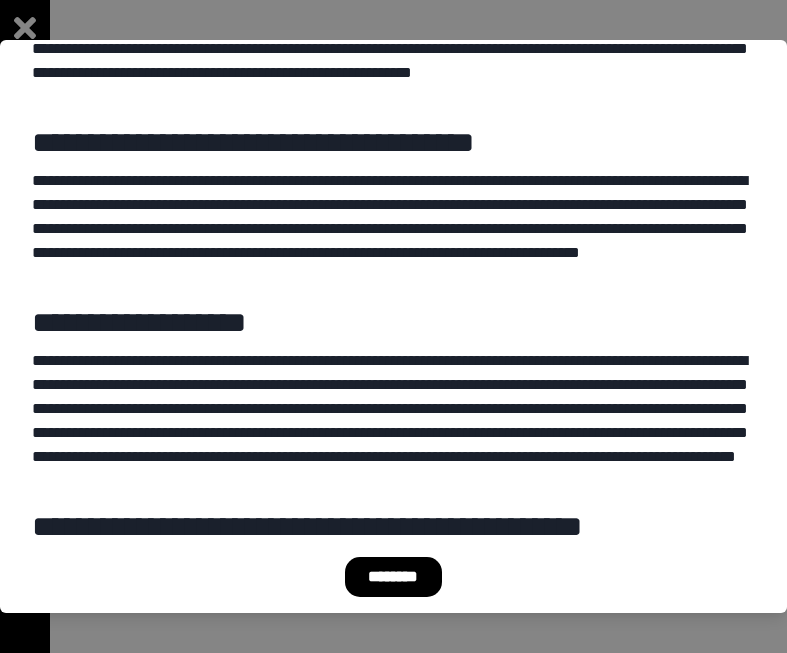 scroll, scrollTop: 2124, scrollLeft: 0, axis: vertical 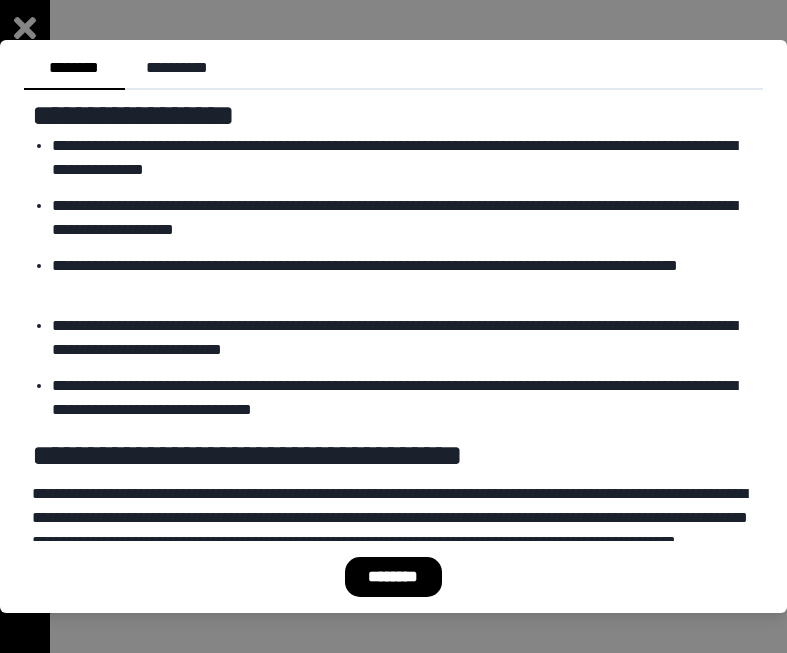 click on "********" at bounding box center [393, 577] 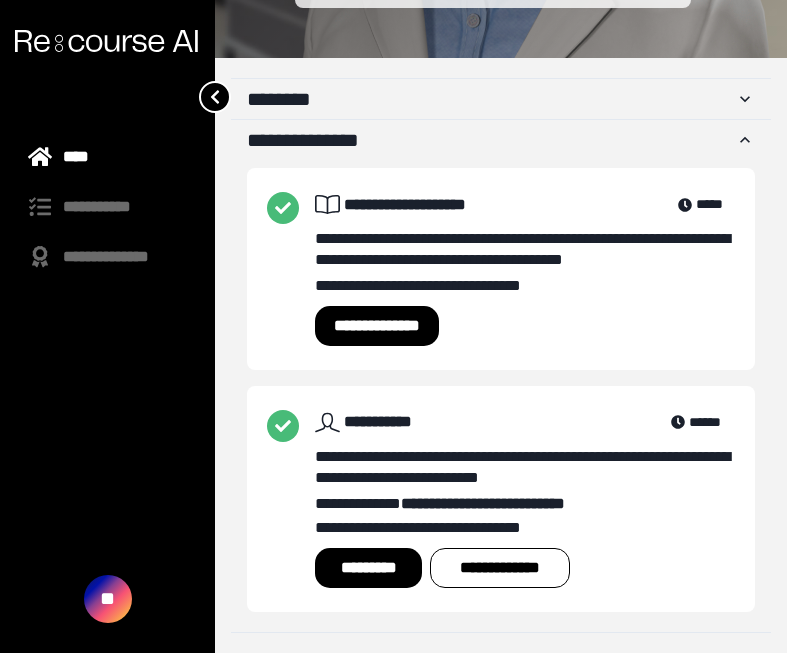 click on "*********" at bounding box center (368, 568) 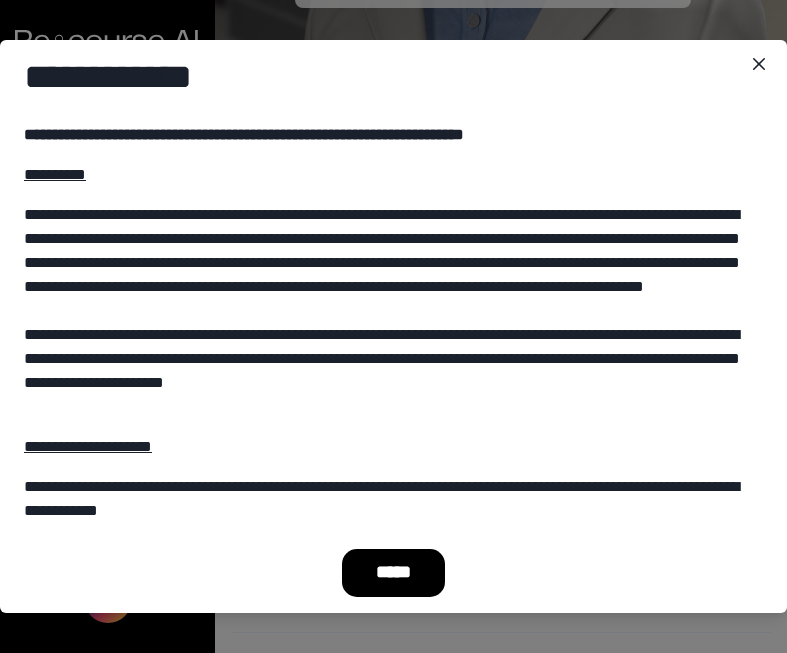 click on "*****" at bounding box center [394, 573] 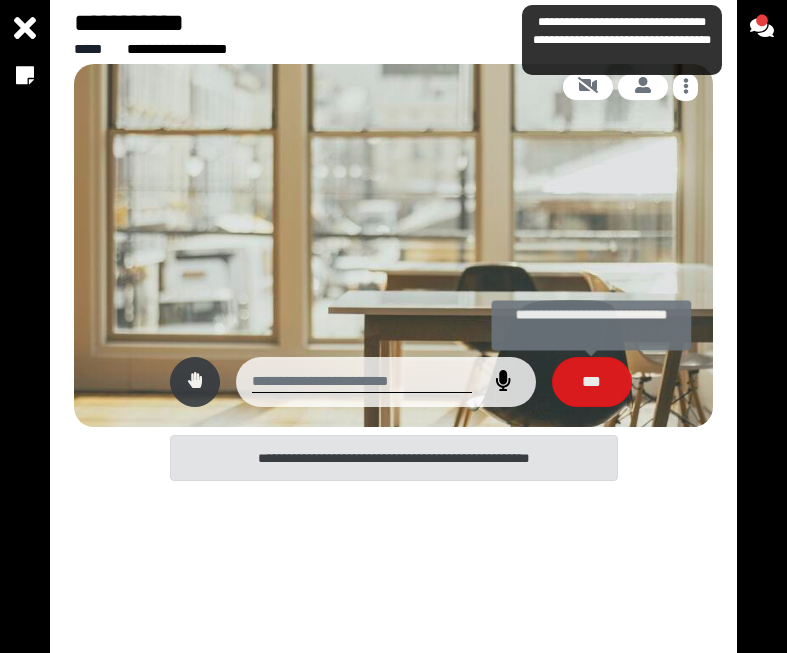 click on "***" at bounding box center [592, 382] 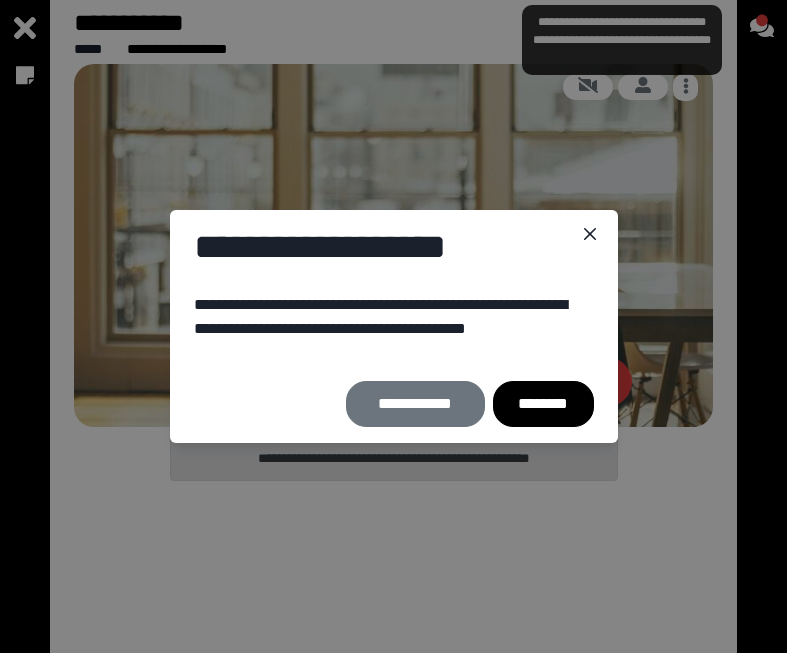 click on "********" at bounding box center [543, 403] 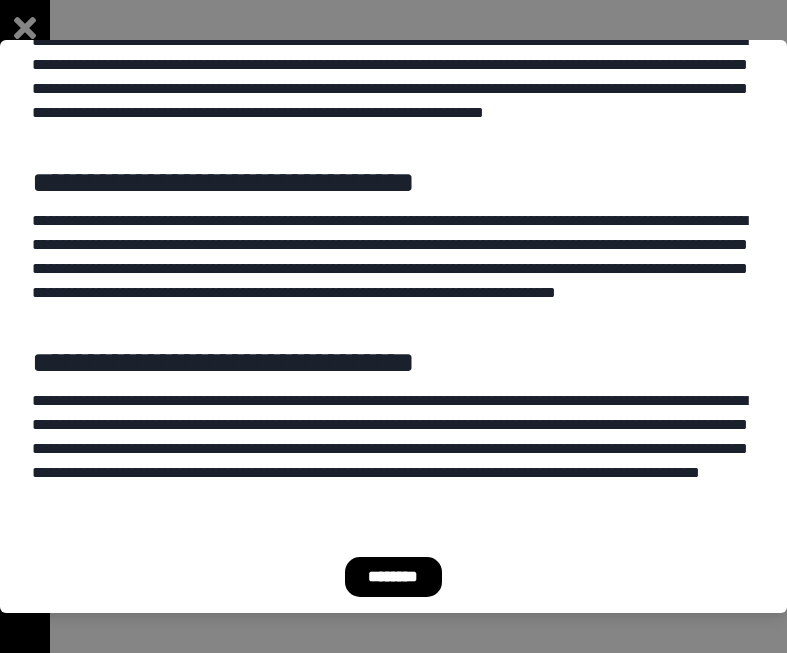 scroll, scrollTop: 2481, scrollLeft: 0, axis: vertical 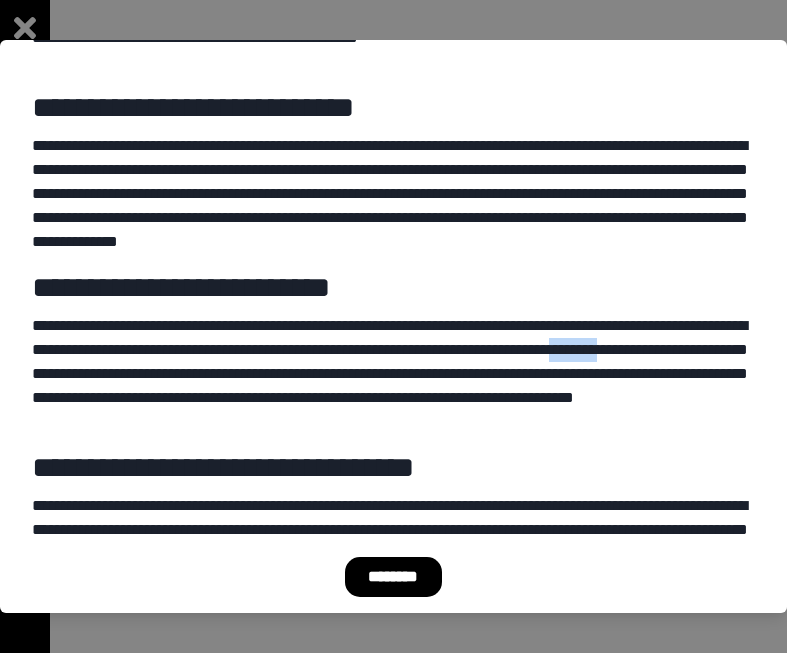 drag, startPoint x: 95, startPoint y: 377, endPoint x: 30, endPoint y: 371, distance: 65.27634 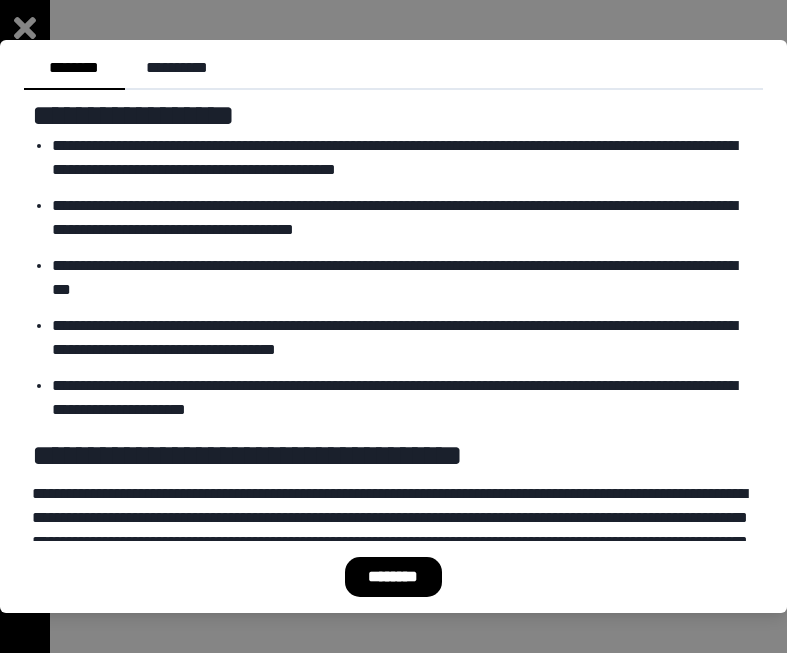 scroll, scrollTop: 0, scrollLeft: 0, axis: both 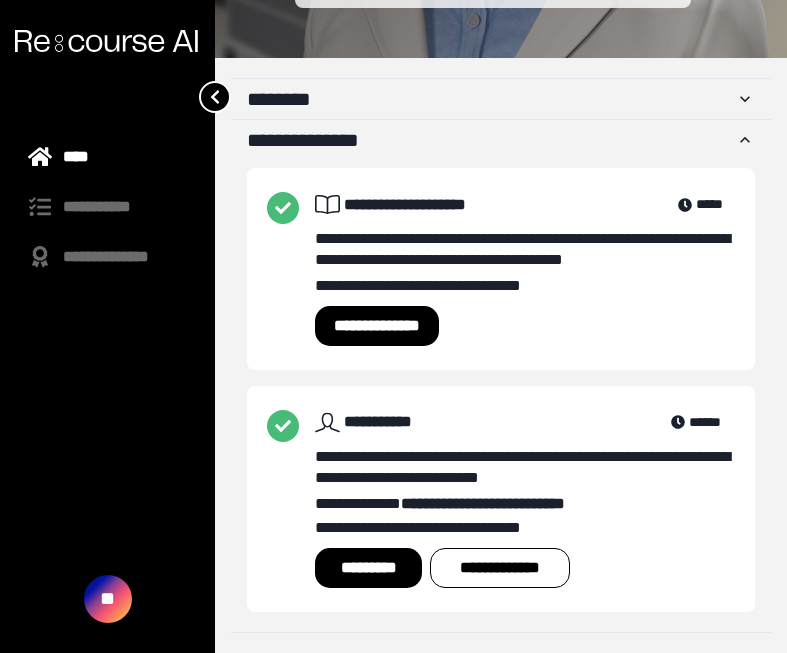 click on "*********" at bounding box center [368, 568] 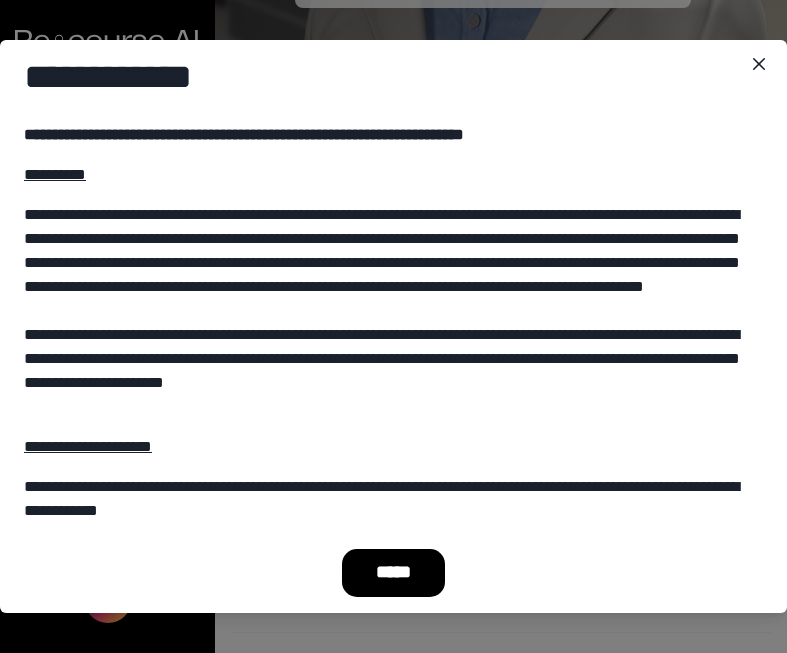 click on "*****" at bounding box center (394, 573) 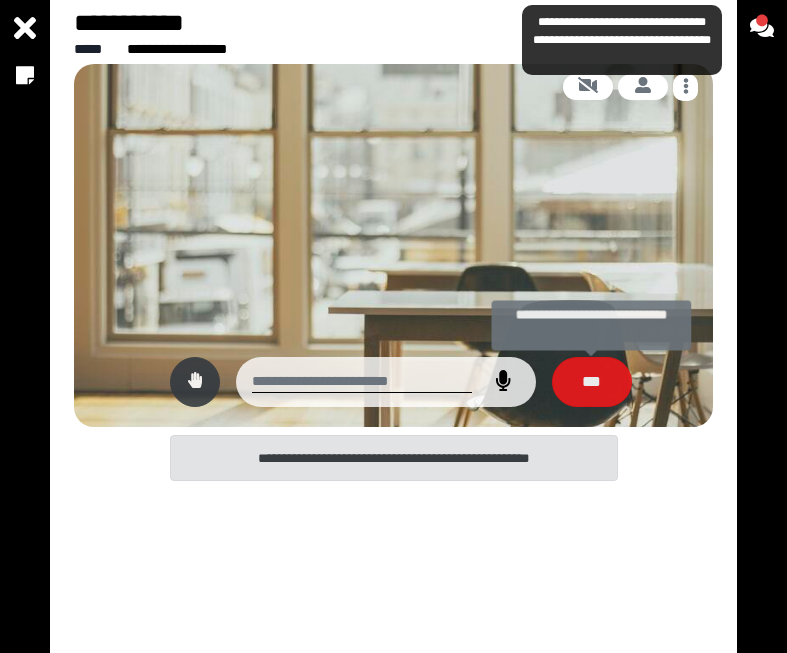 click on "***" at bounding box center (592, 382) 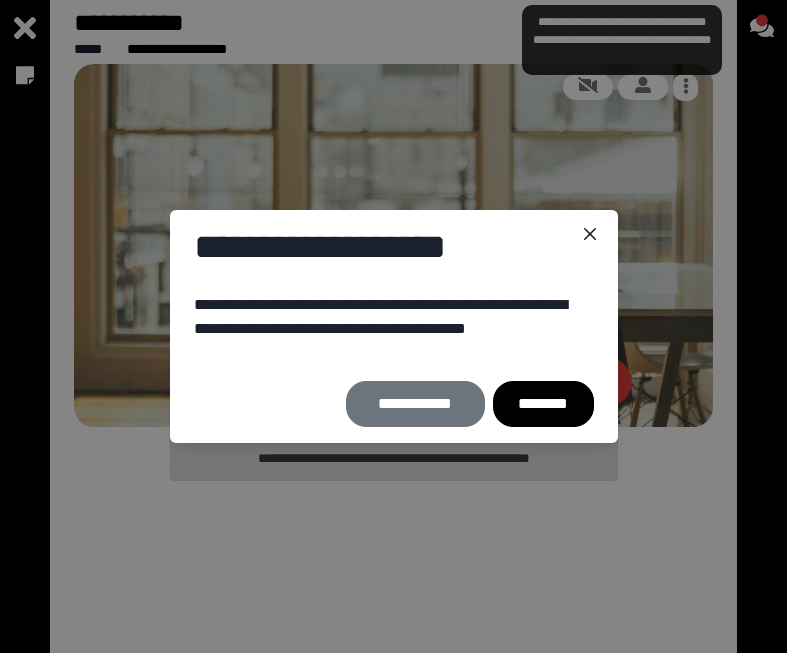 click on "********" at bounding box center (543, 403) 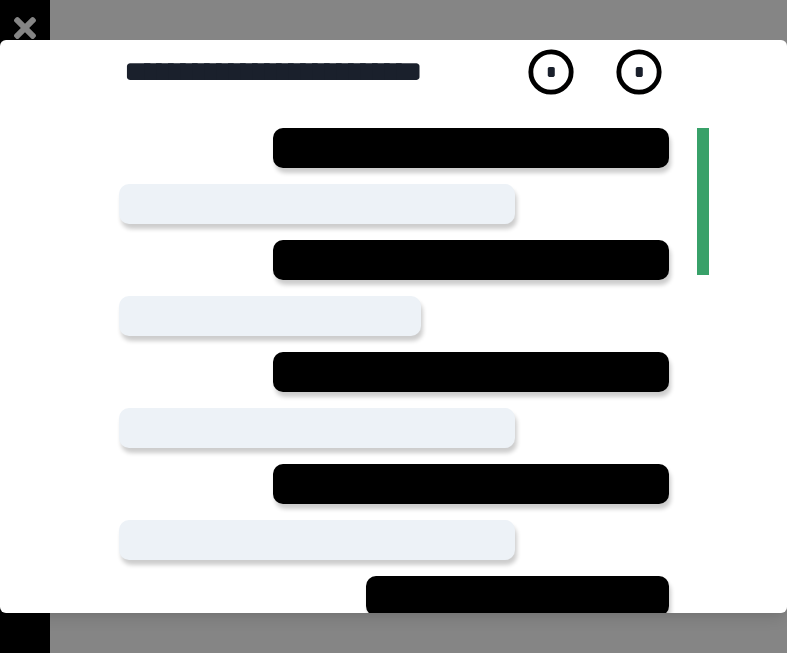 click at bounding box center (394, 204) 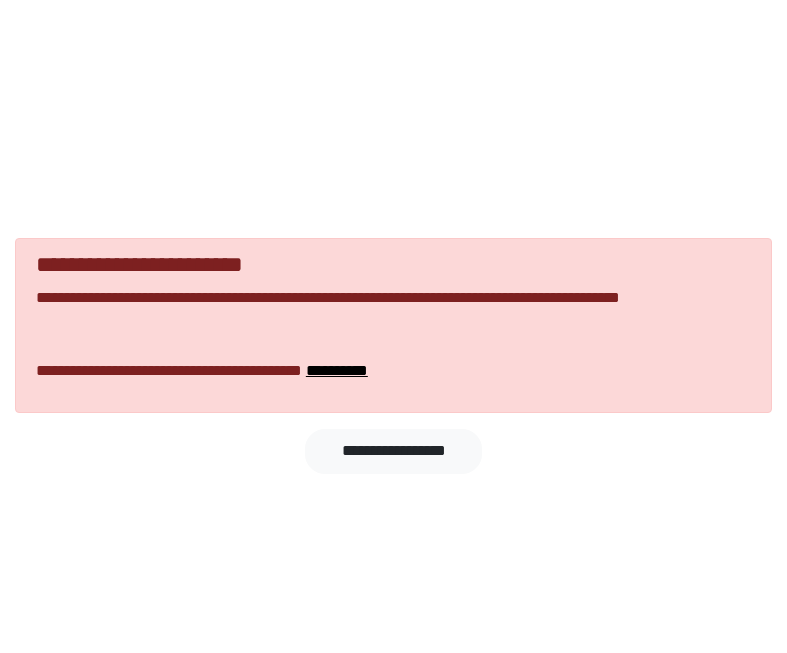 click on "**********" at bounding box center [393, 325] 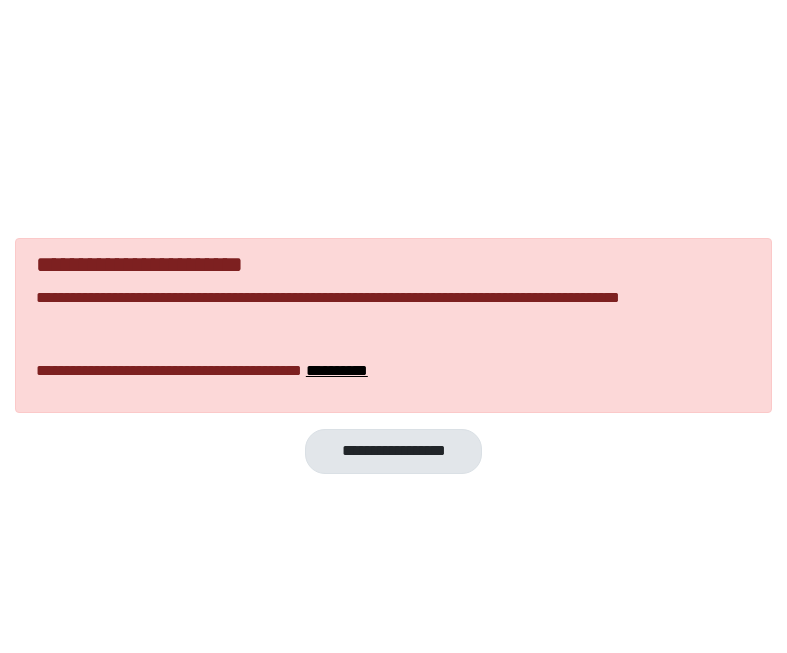 click on "**********" at bounding box center (393, 451) 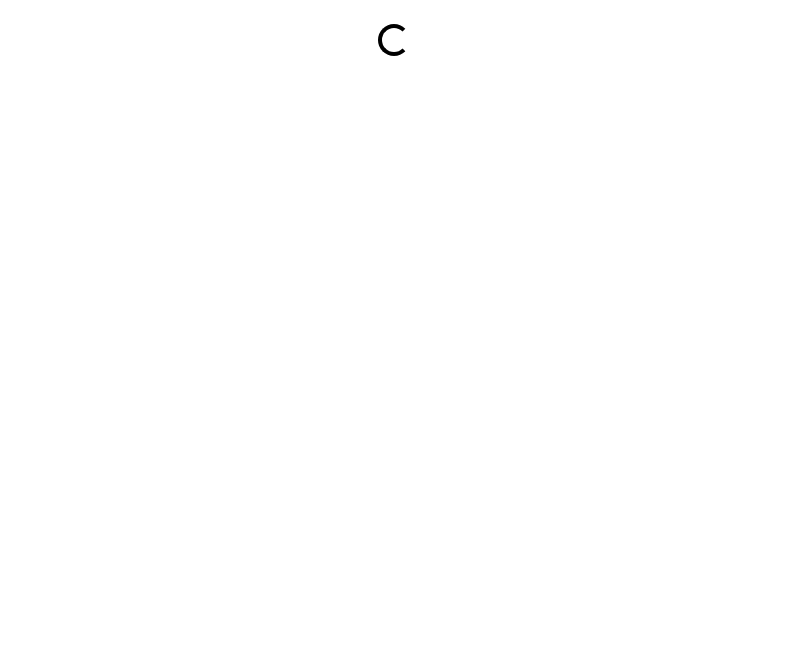 scroll, scrollTop: 0, scrollLeft: 0, axis: both 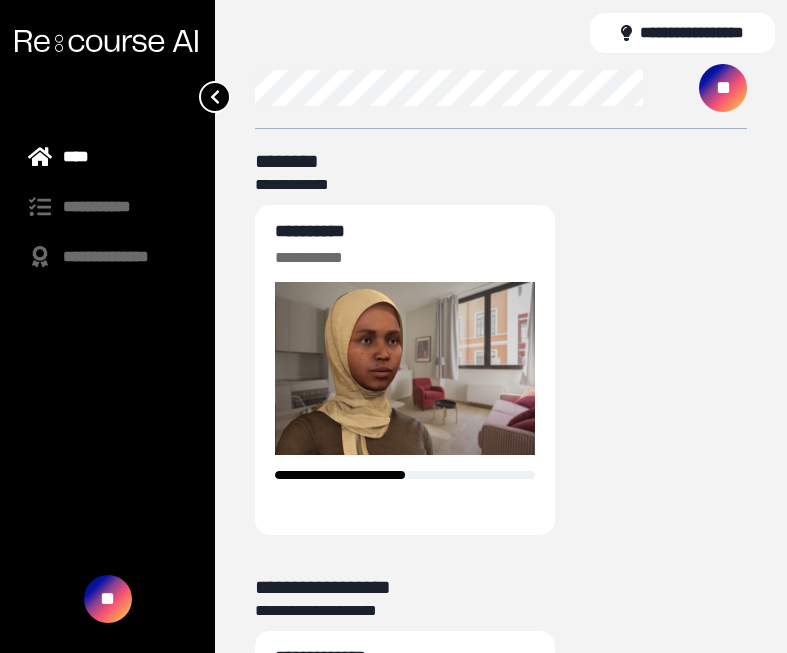 click on "**********" at bounding box center (107, 207) 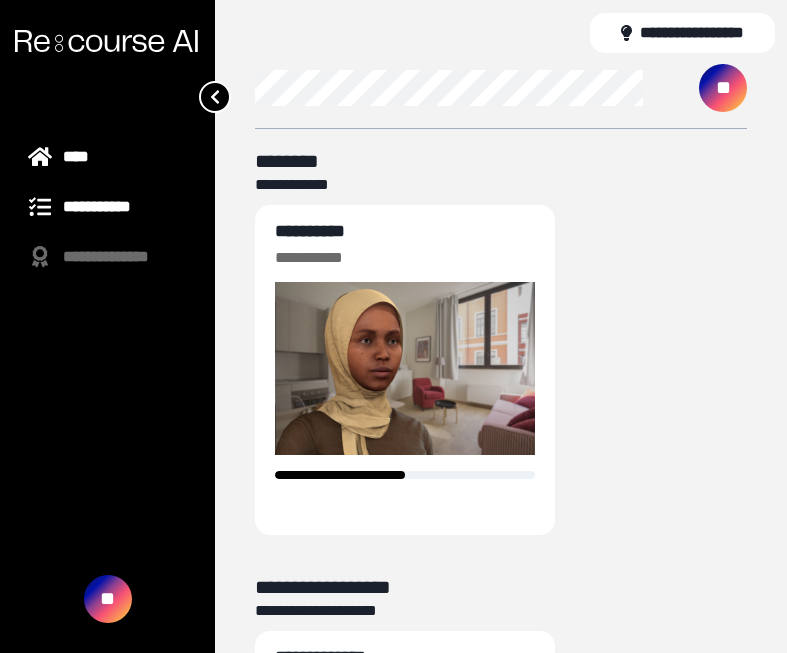click on "**********" at bounding box center [107, 207] 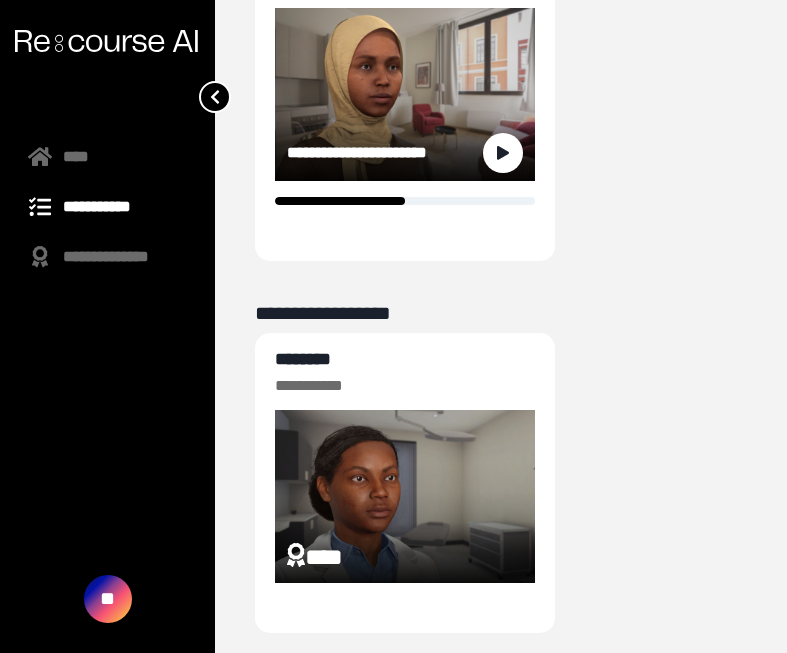 scroll, scrollTop: 272, scrollLeft: 0, axis: vertical 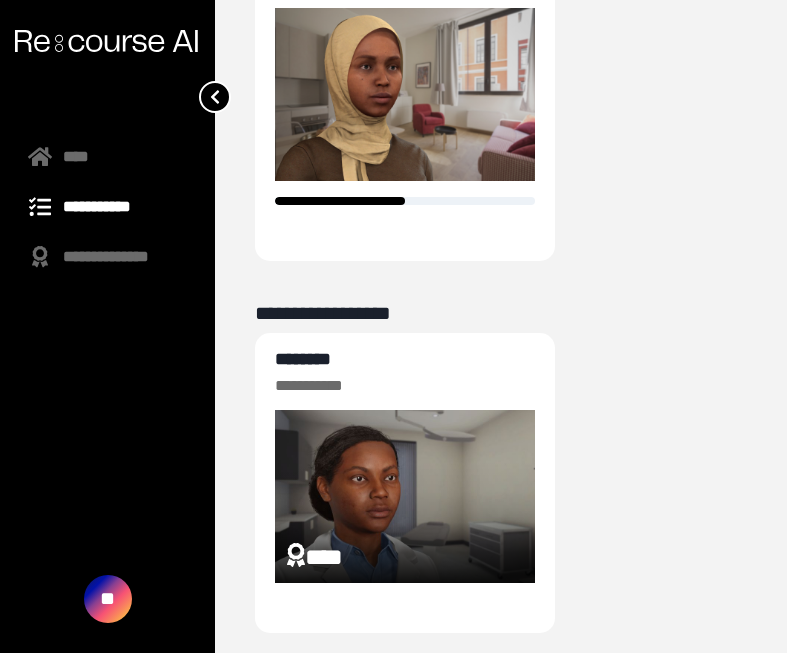 click on "********" at bounding box center (303, 359) 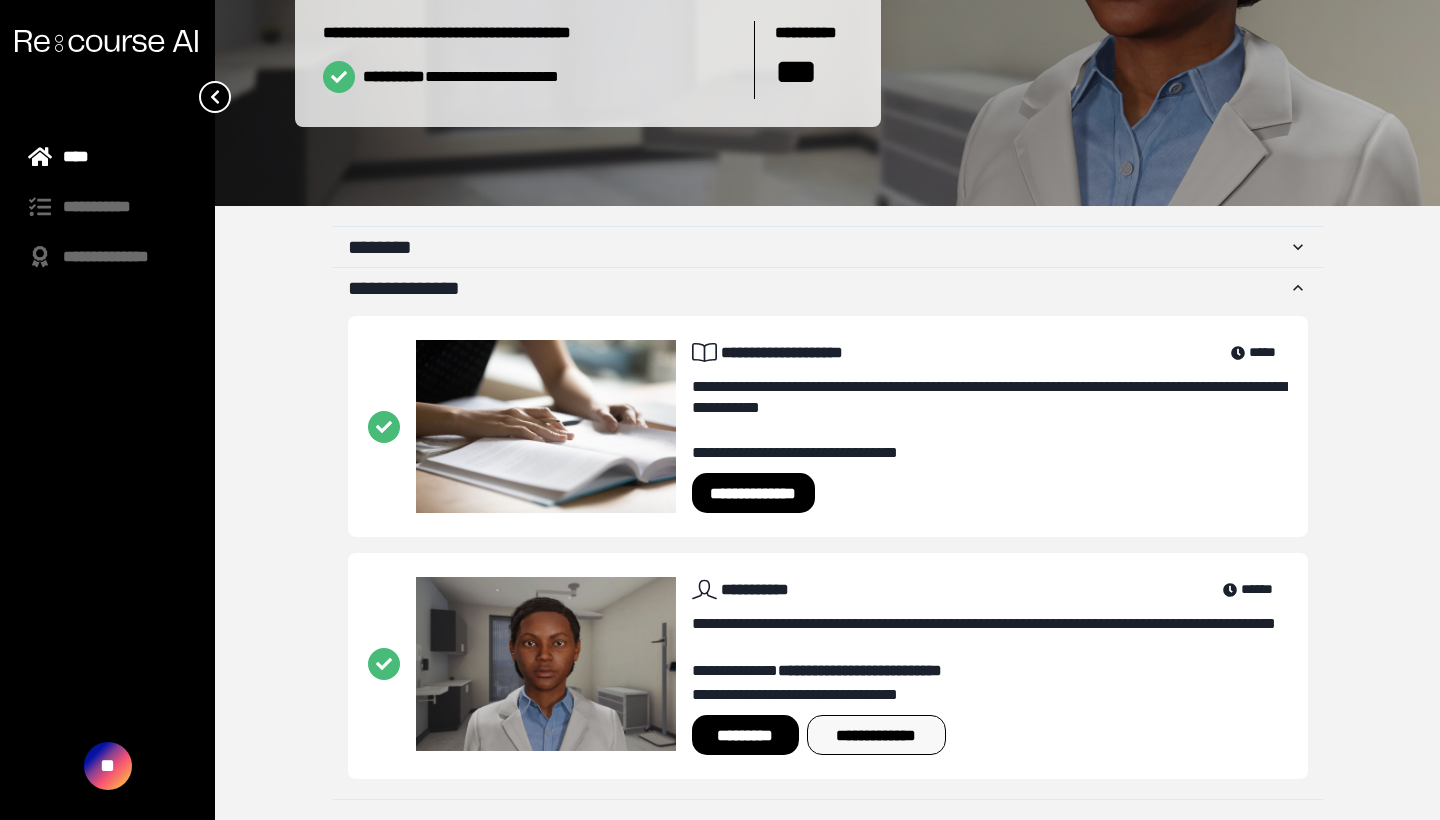 scroll, scrollTop: 269, scrollLeft: 0, axis: vertical 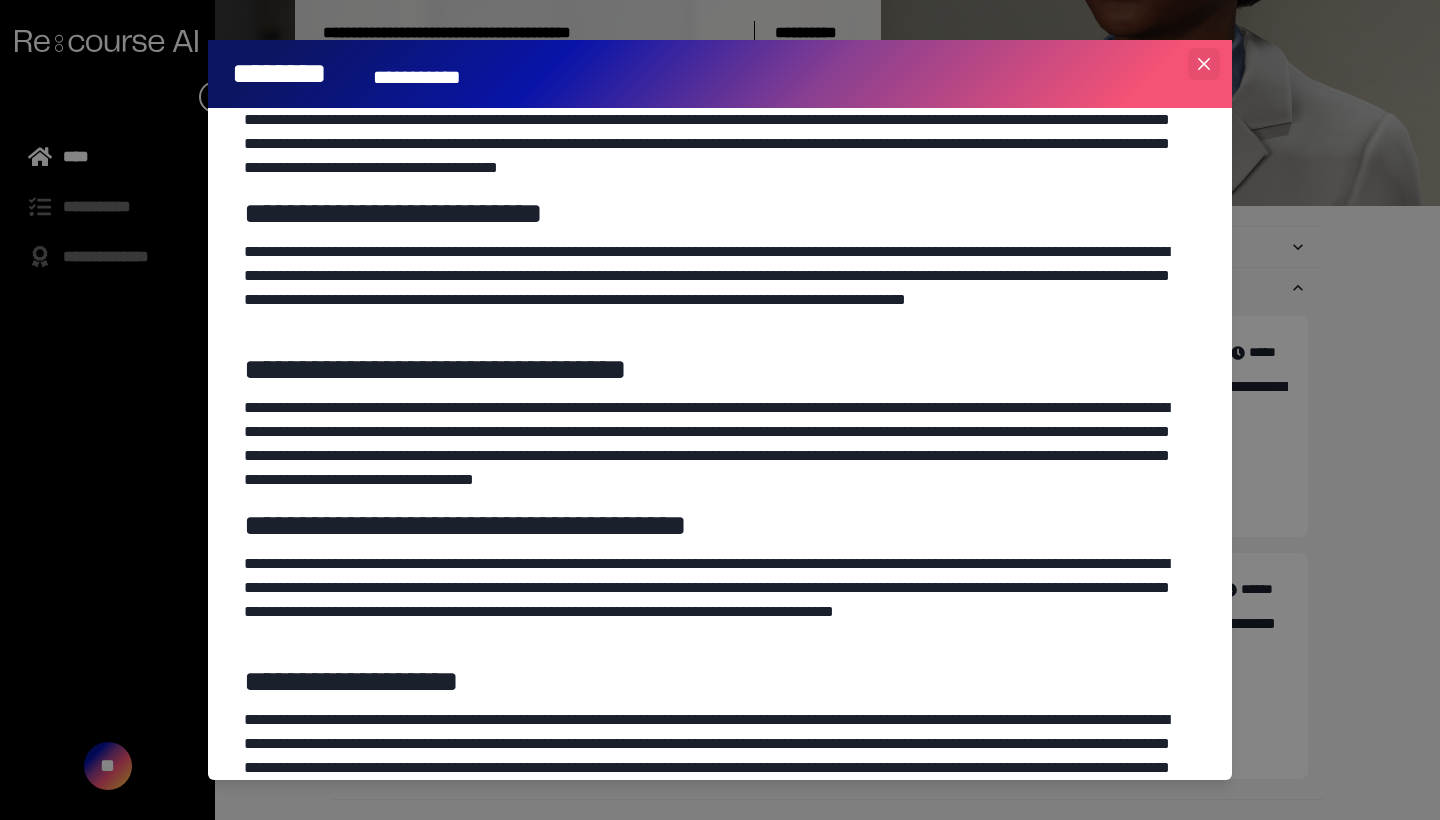click at bounding box center (1204, 64) 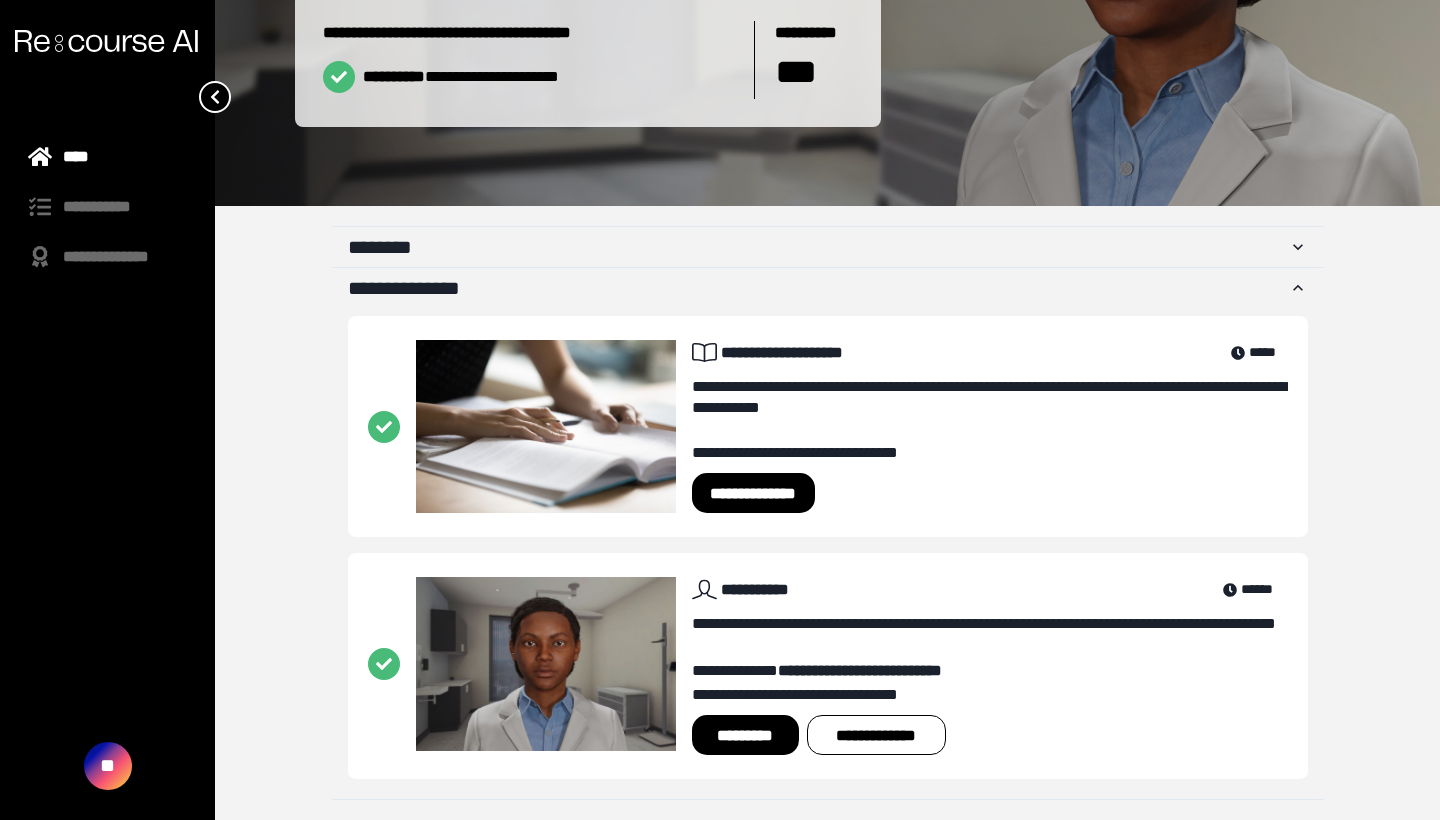 click on "*********" at bounding box center [745, 735] 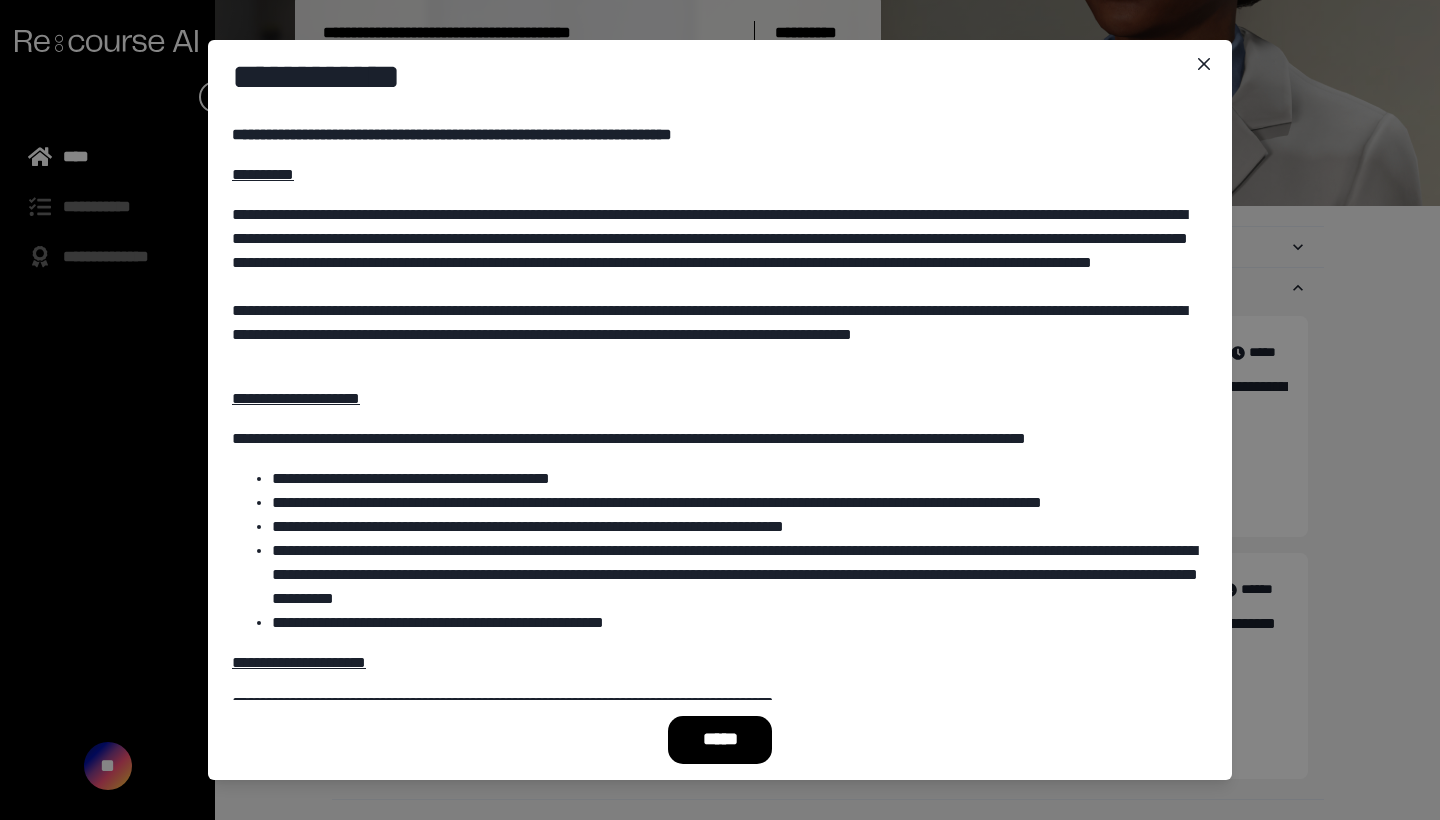 click on "*****" at bounding box center (720, 740) 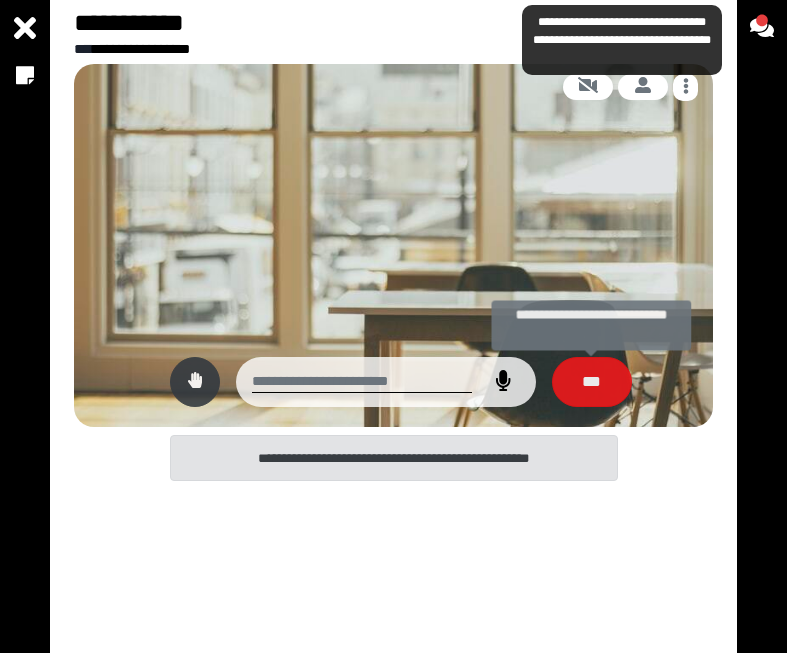 click on "***" at bounding box center (592, 382) 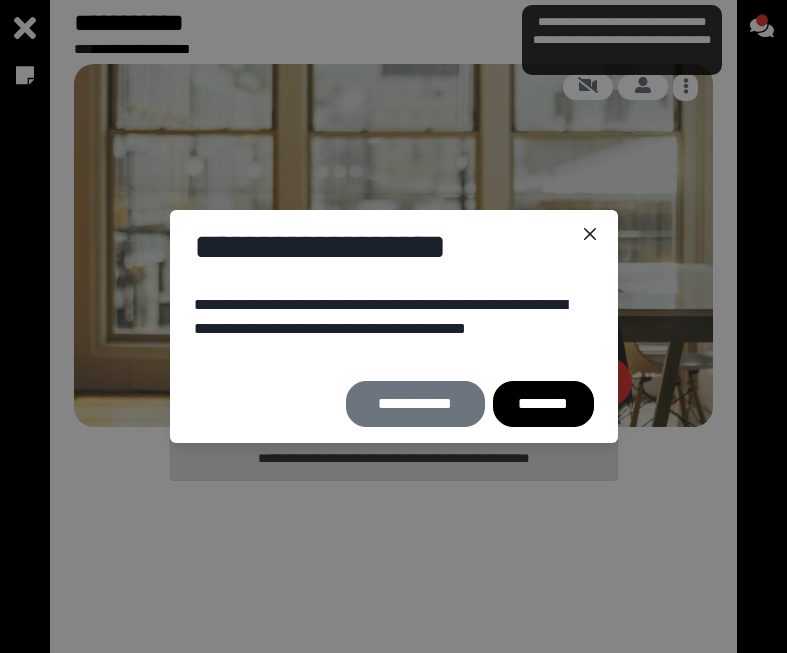 click on "********" at bounding box center [543, 403] 